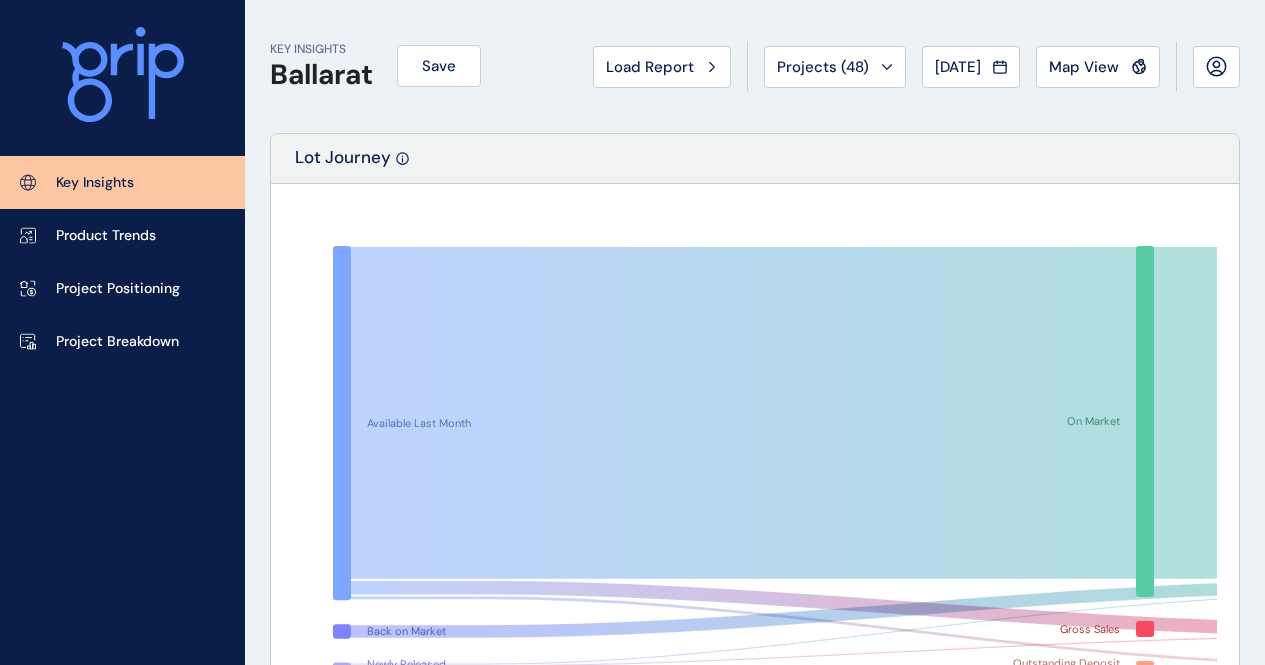 scroll, scrollTop: 500, scrollLeft: 0, axis: vertical 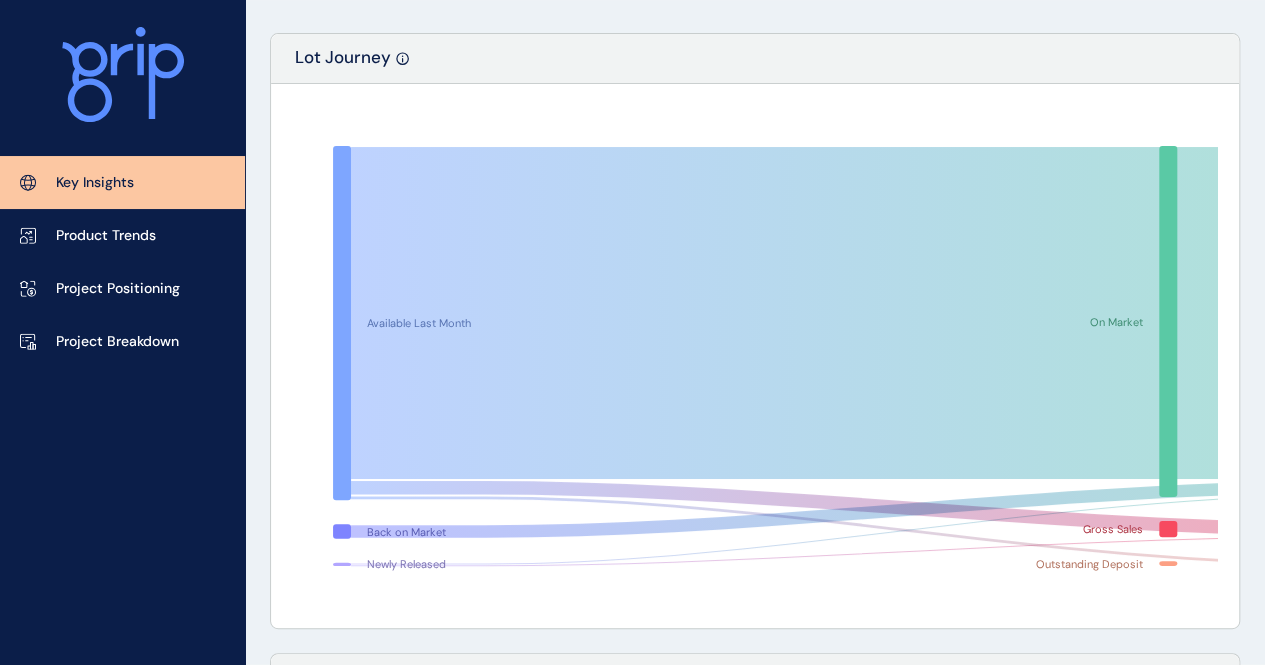 click on "Key Insights" at bounding box center [122, 182] 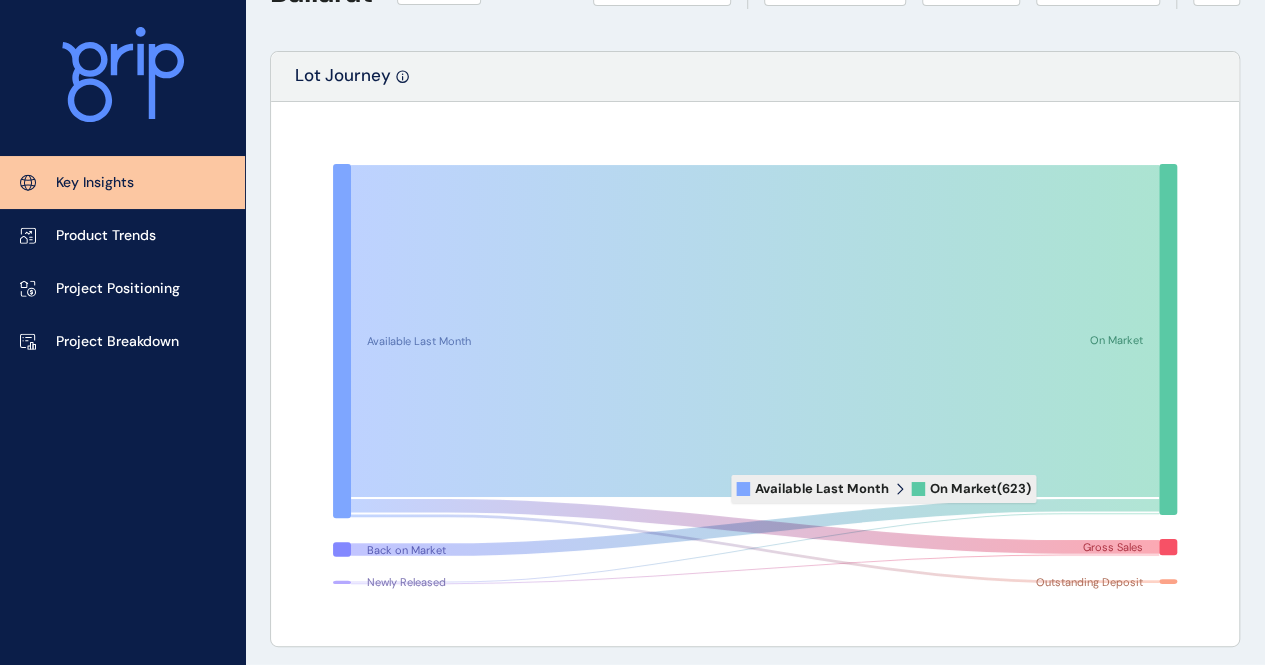 scroll, scrollTop: 0, scrollLeft: 0, axis: both 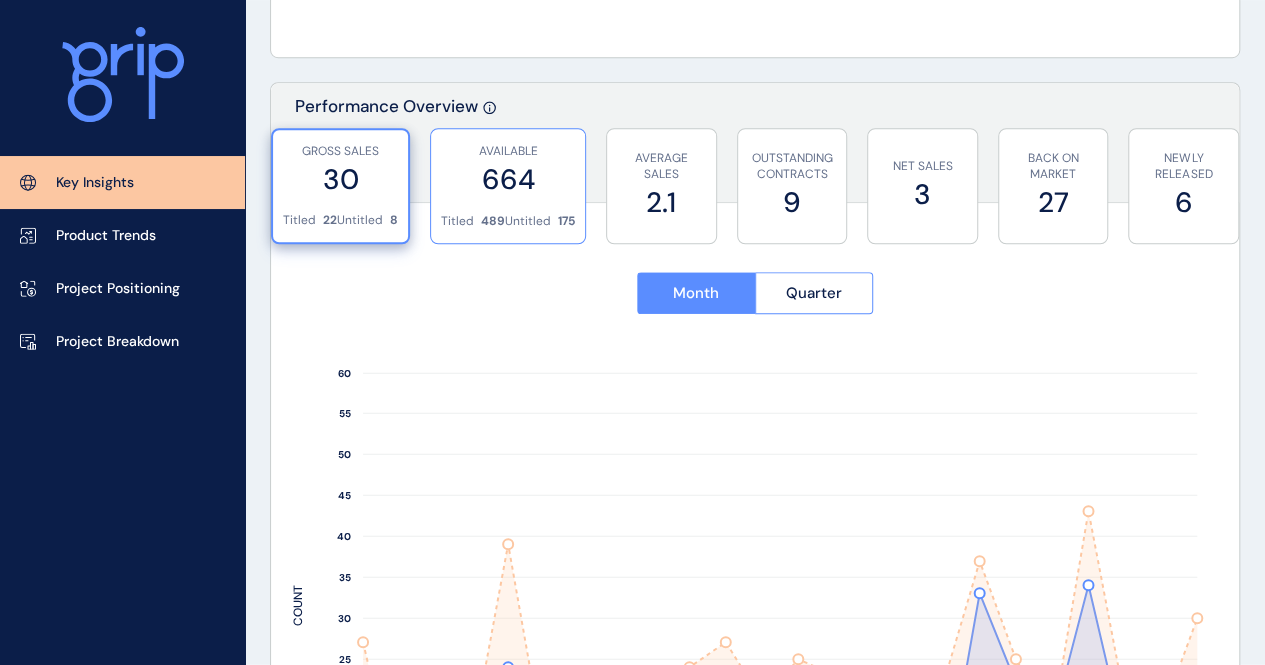 click on "664" at bounding box center [508, 179] 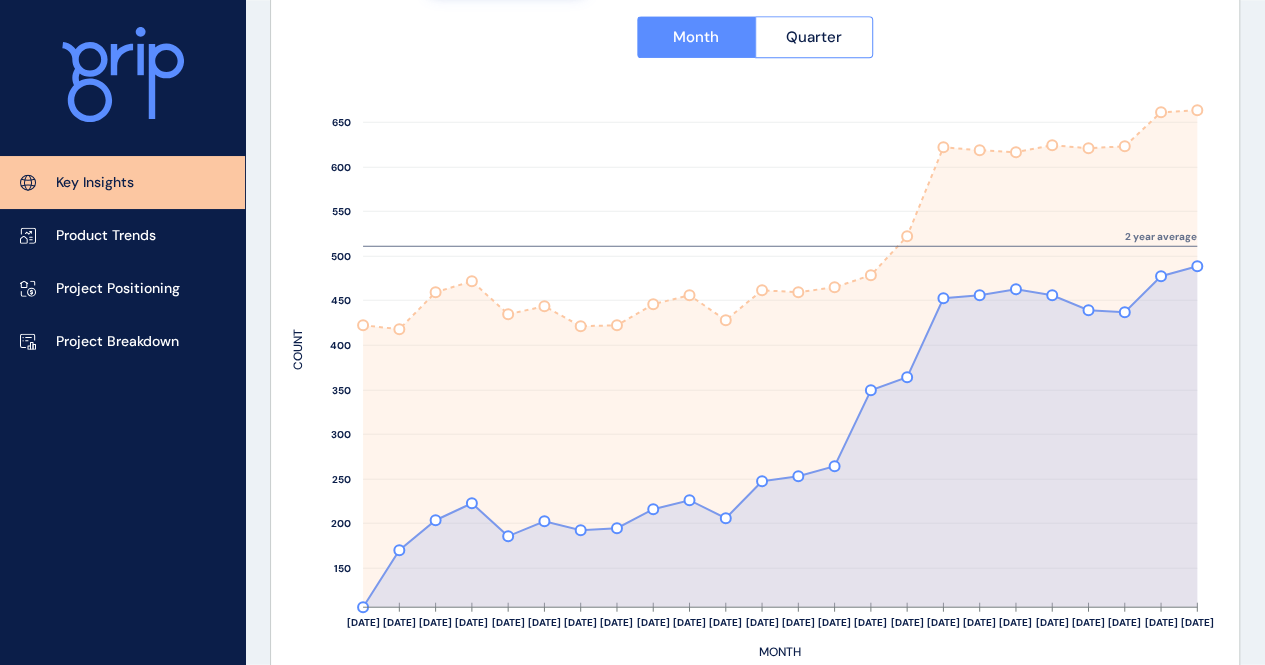 scroll, scrollTop: 1271, scrollLeft: 0, axis: vertical 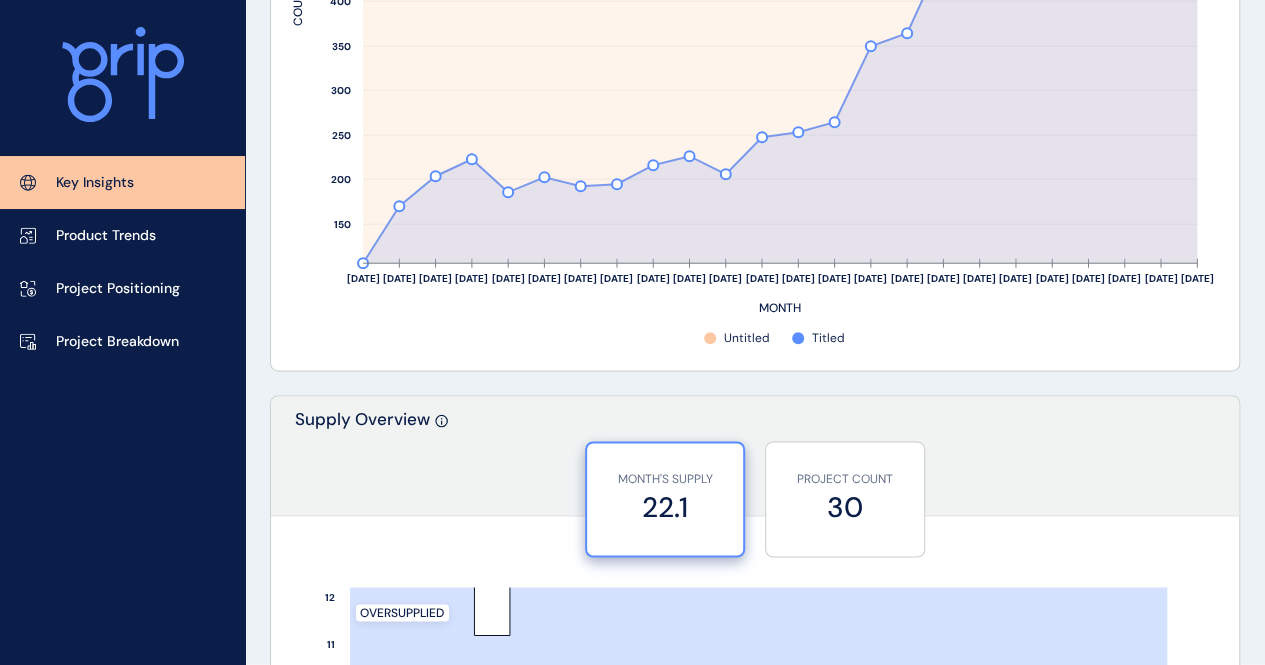 click 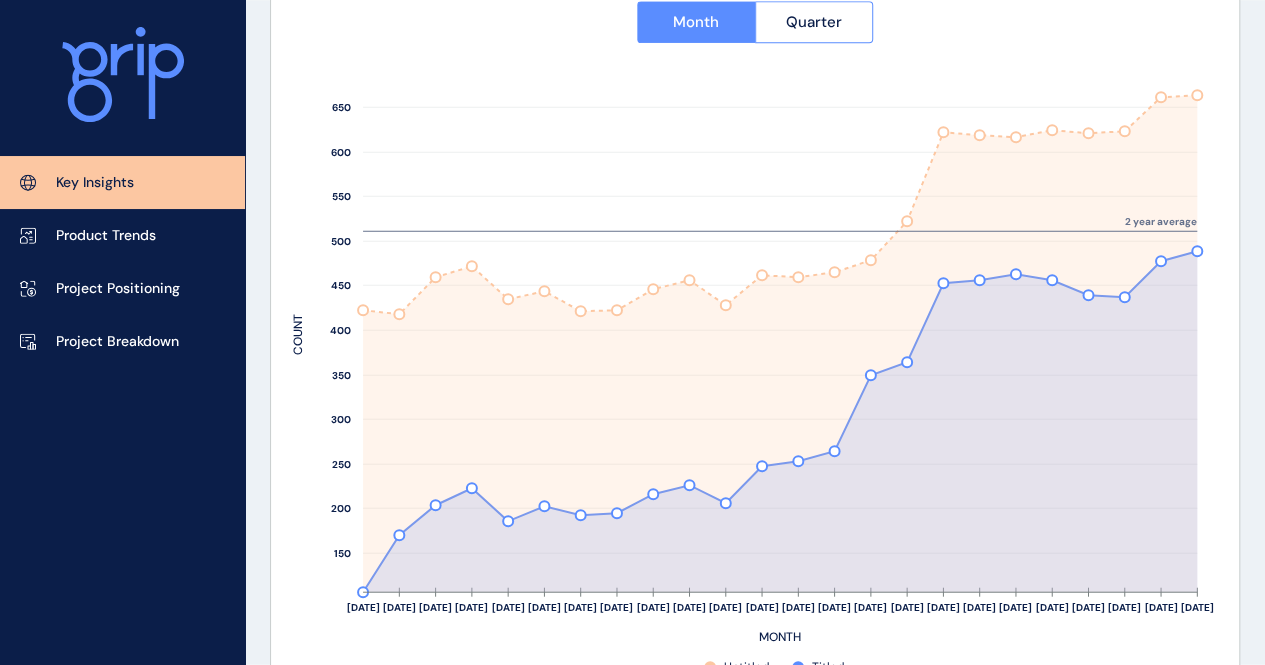 scroll, scrollTop: 971, scrollLeft: 0, axis: vertical 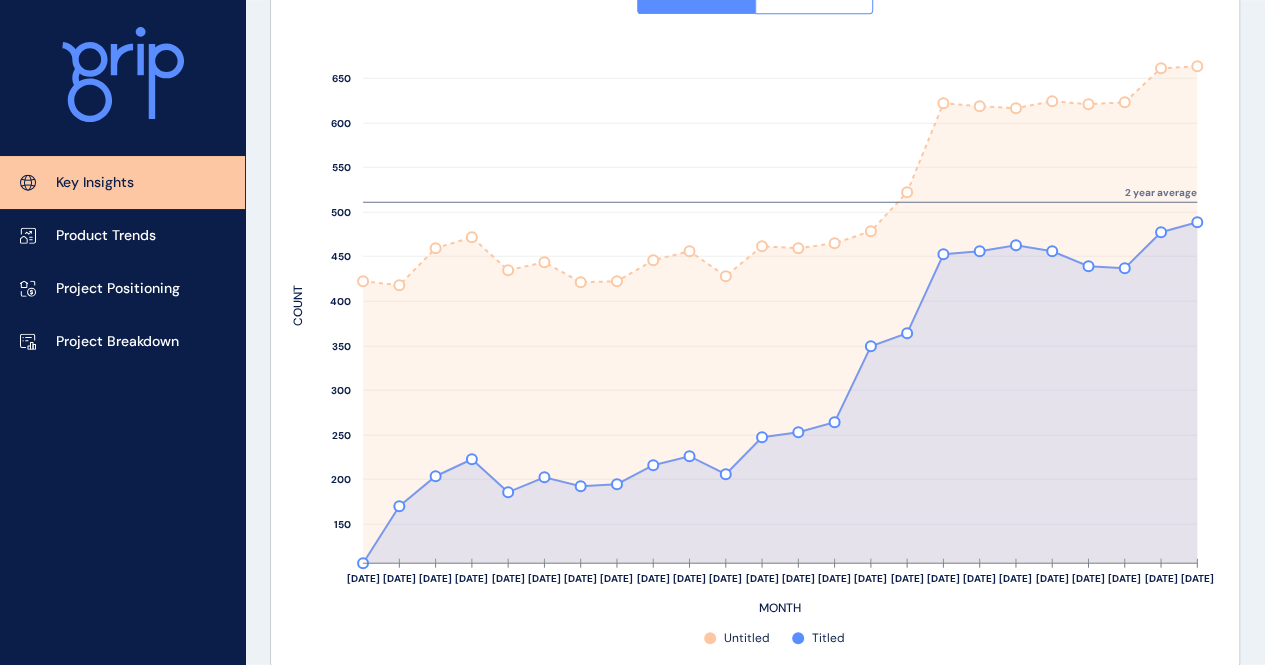 click 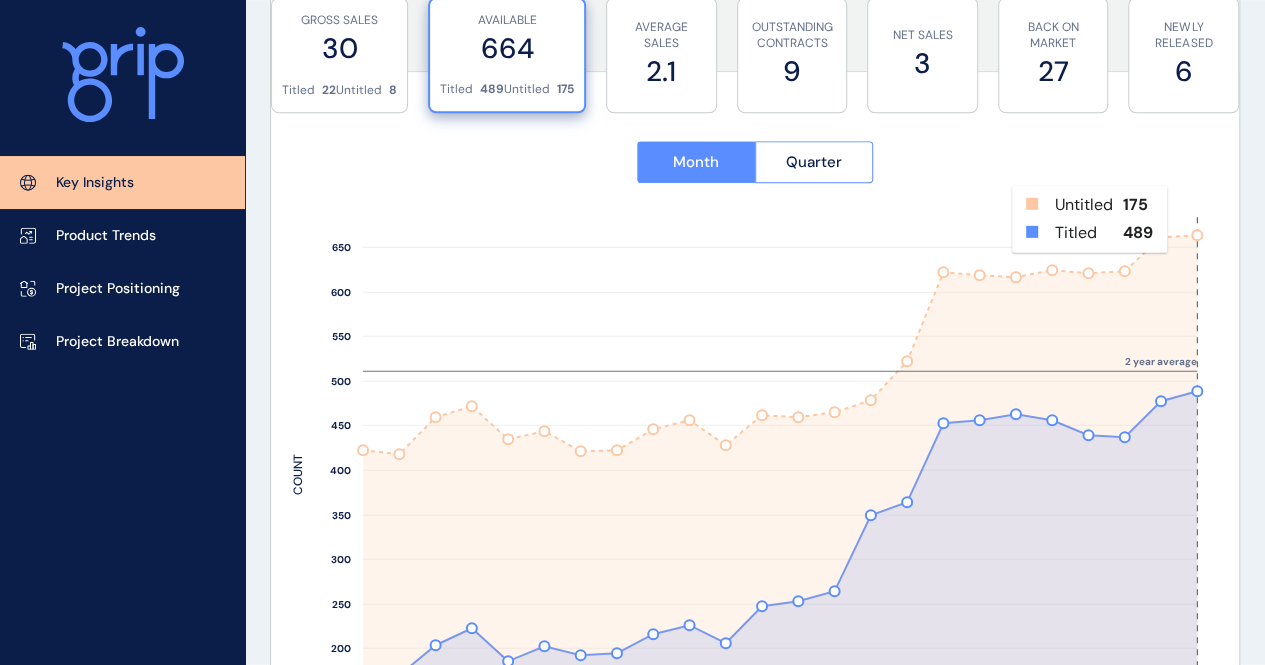 scroll, scrollTop: 771, scrollLeft: 0, axis: vertical 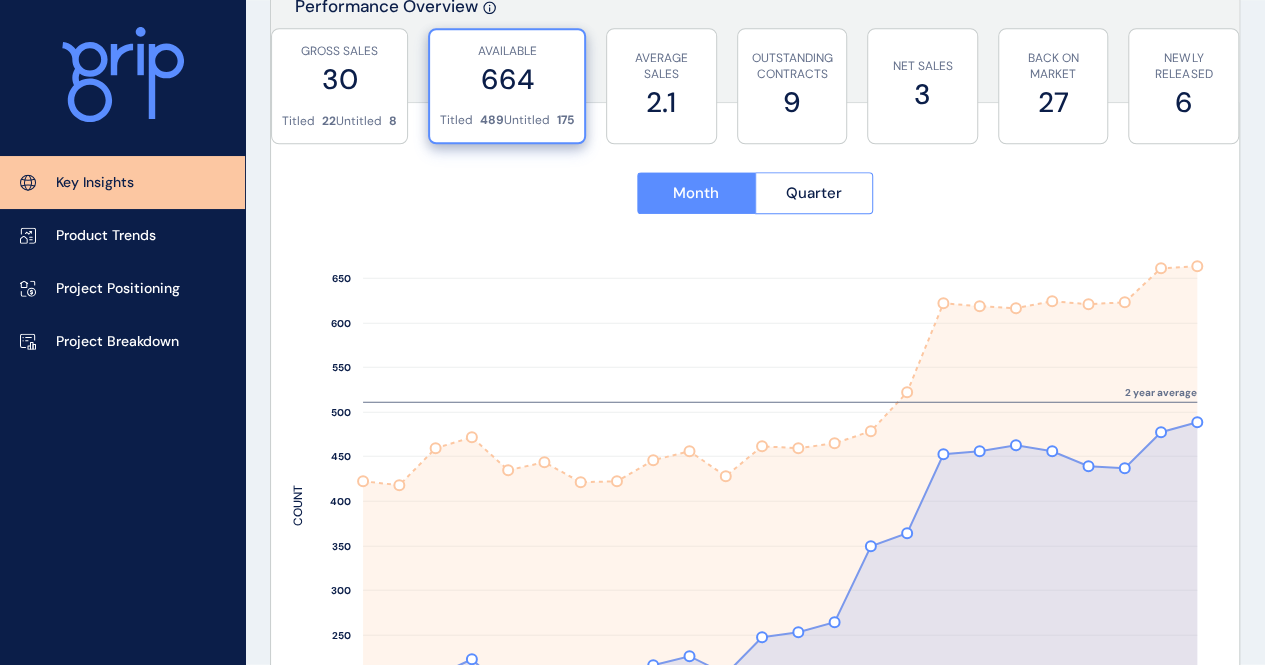click 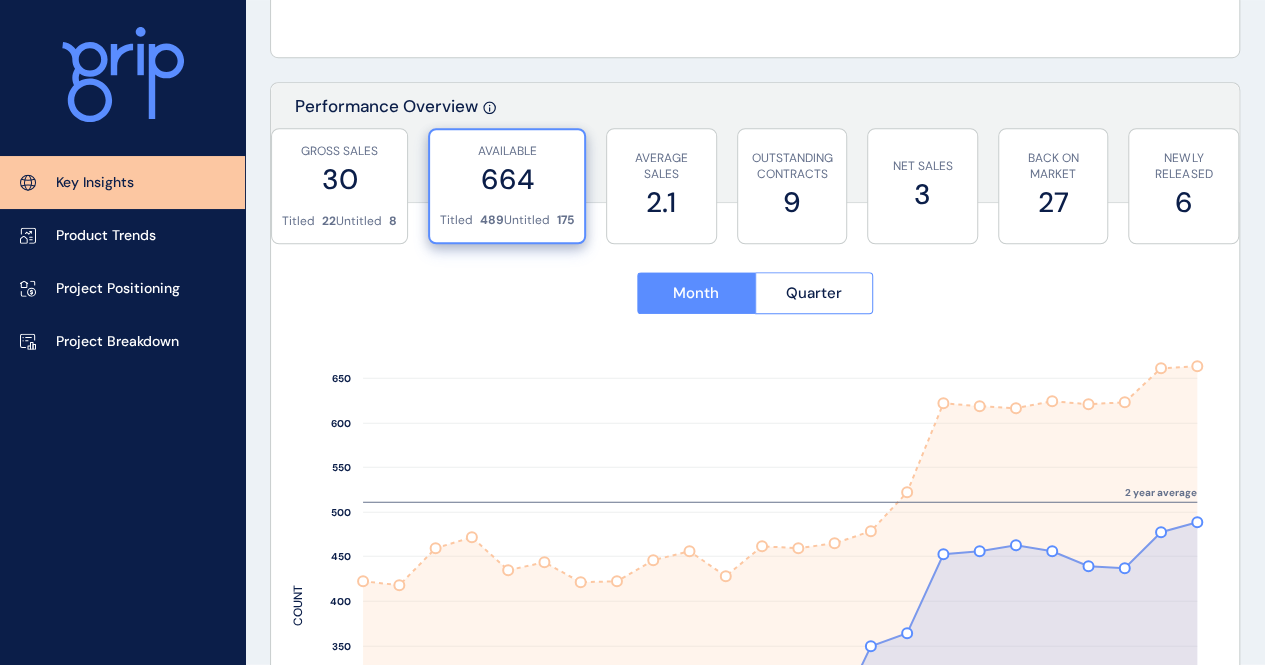 scroll, scrollTop: 771, scrollLeft: 0, axis: vertical 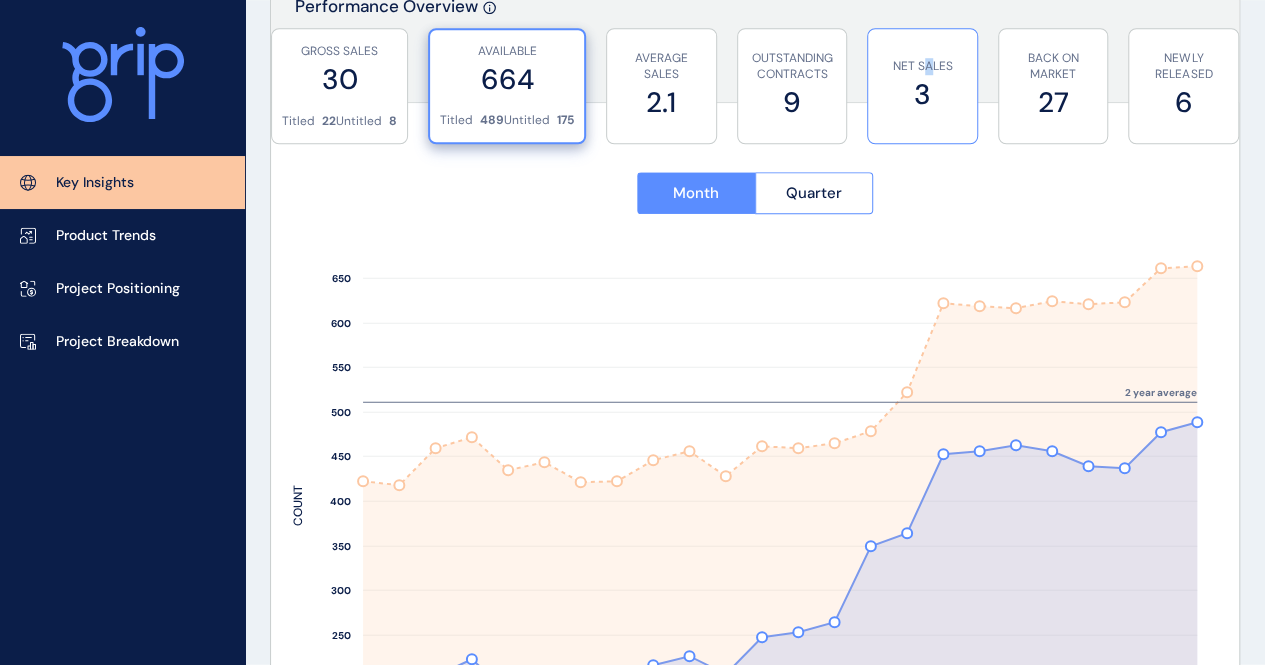 click on "NET SALES" at bounding box center [922, 66] 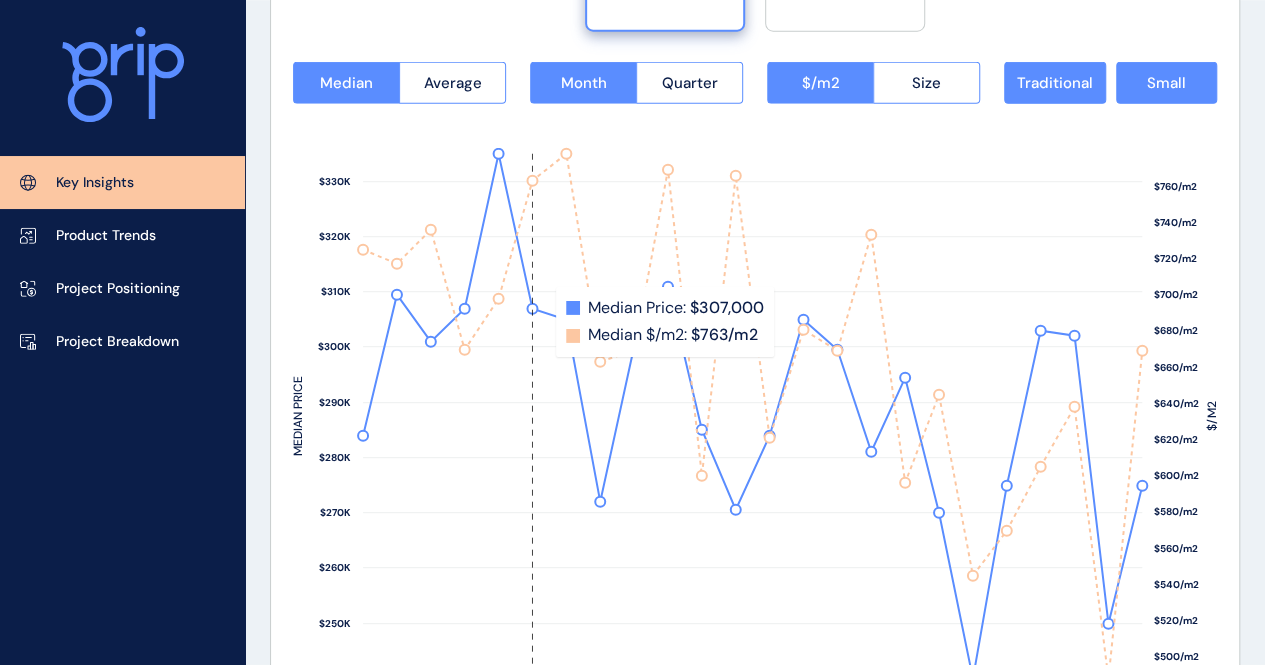 scroll, scrollTop: 2671, scrollLeft: 0, axis: vertical 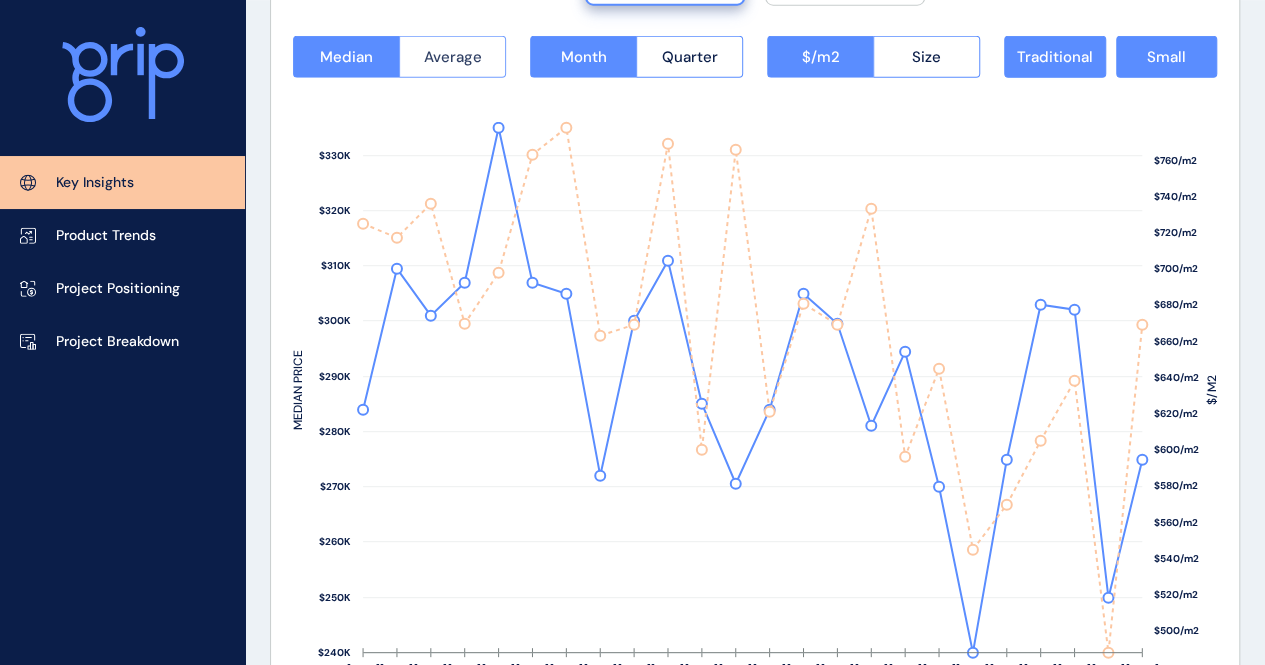click on "Average" at bounding box center (453, 57) 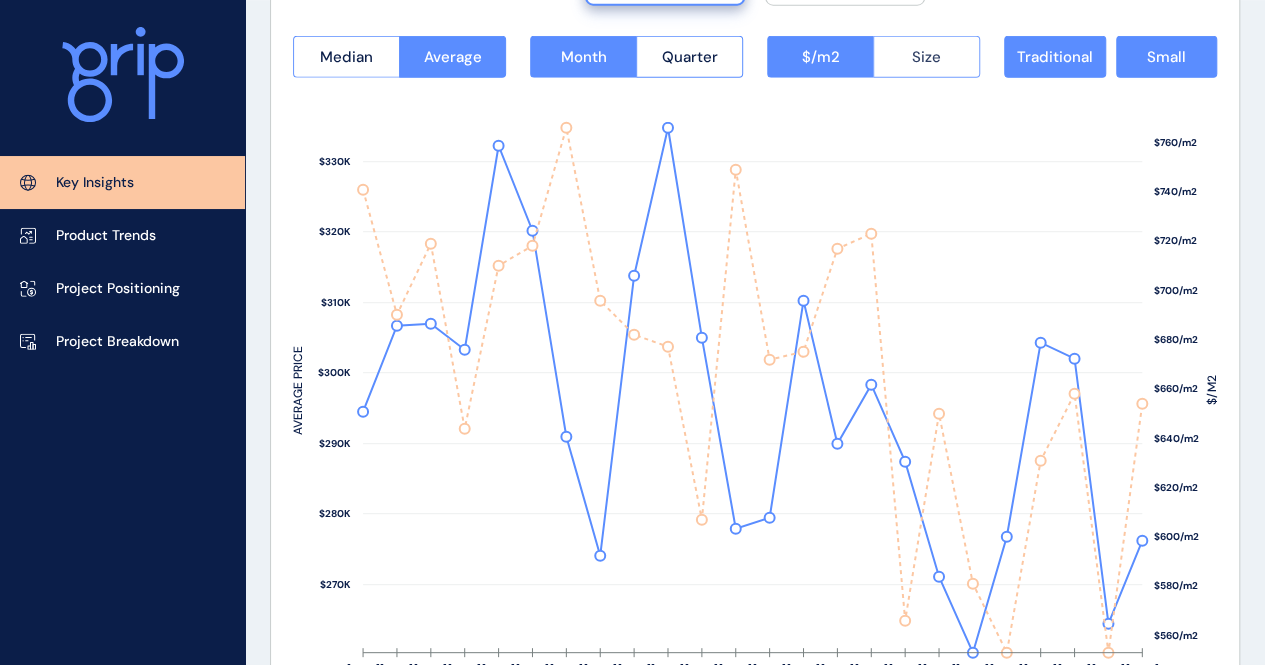 click on "Size" at bounding box center [926, 57] 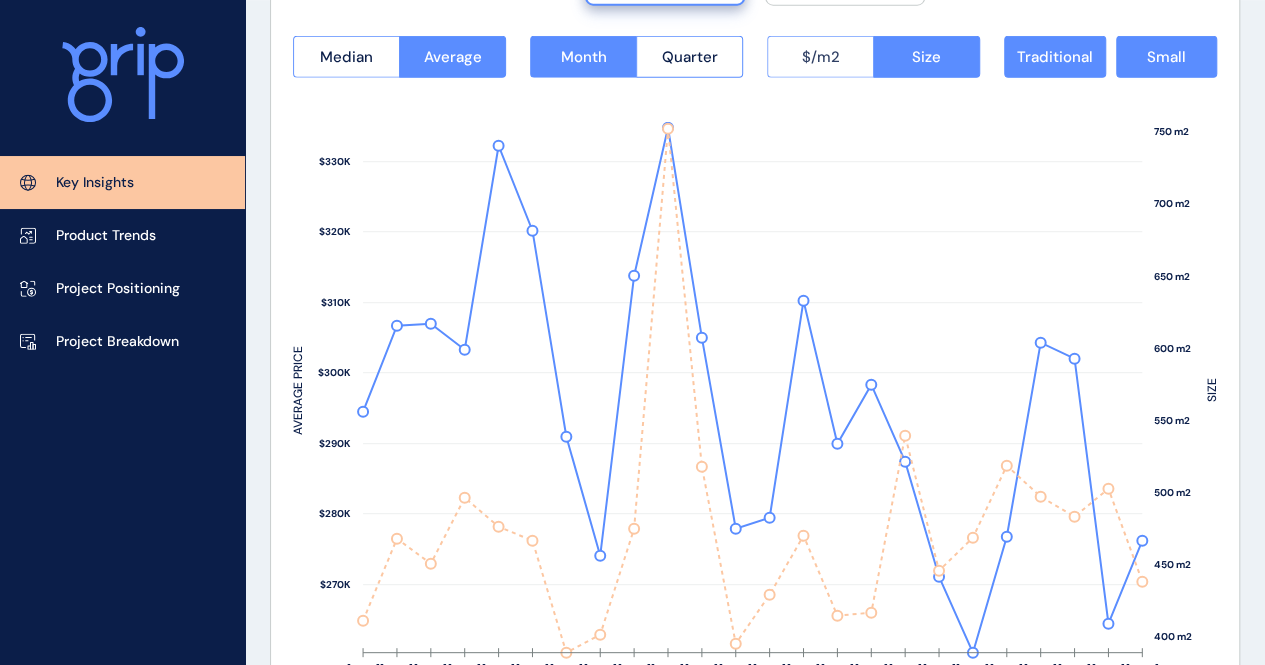 click on "$/m2" at bounding box center (820, 57) 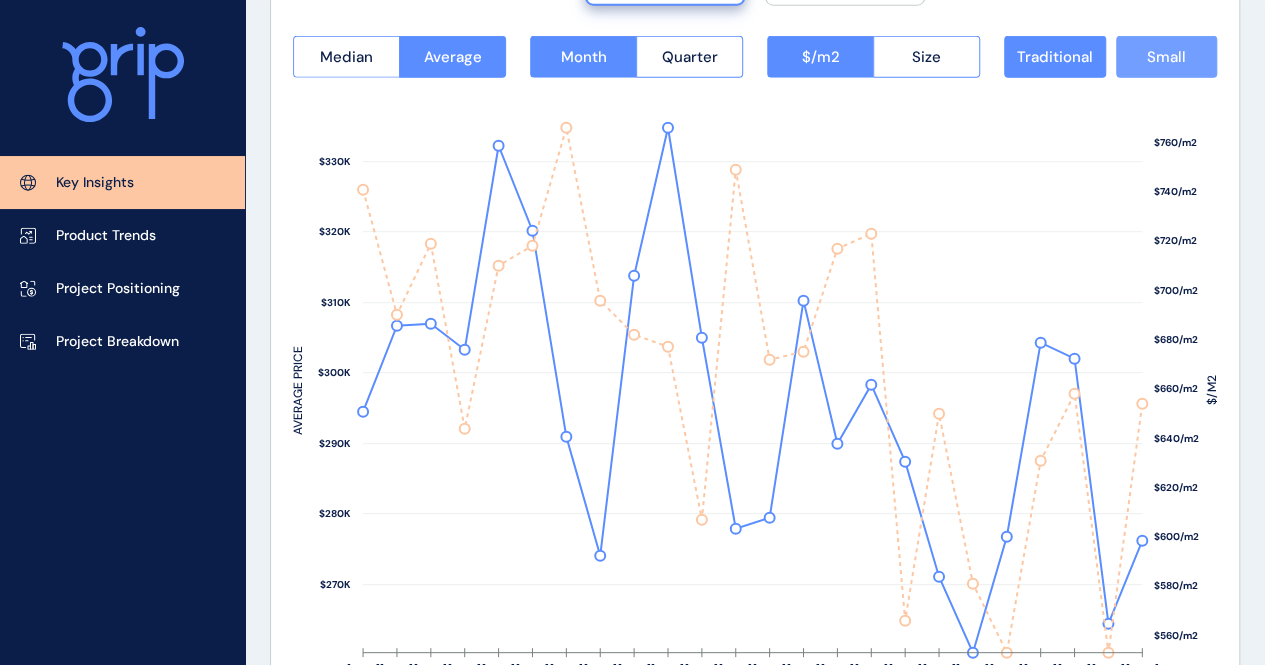click on "Small" at bounding box center (1166, 57) 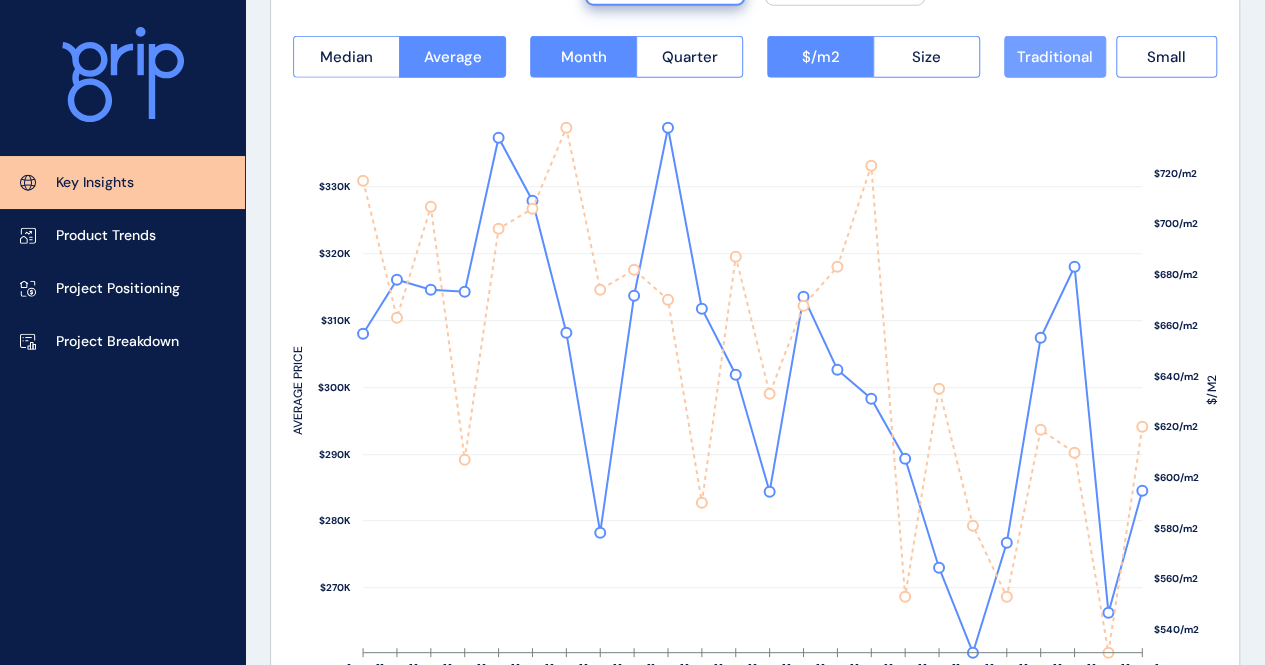 click on "Traditional" at bounding box center [1055, 57] 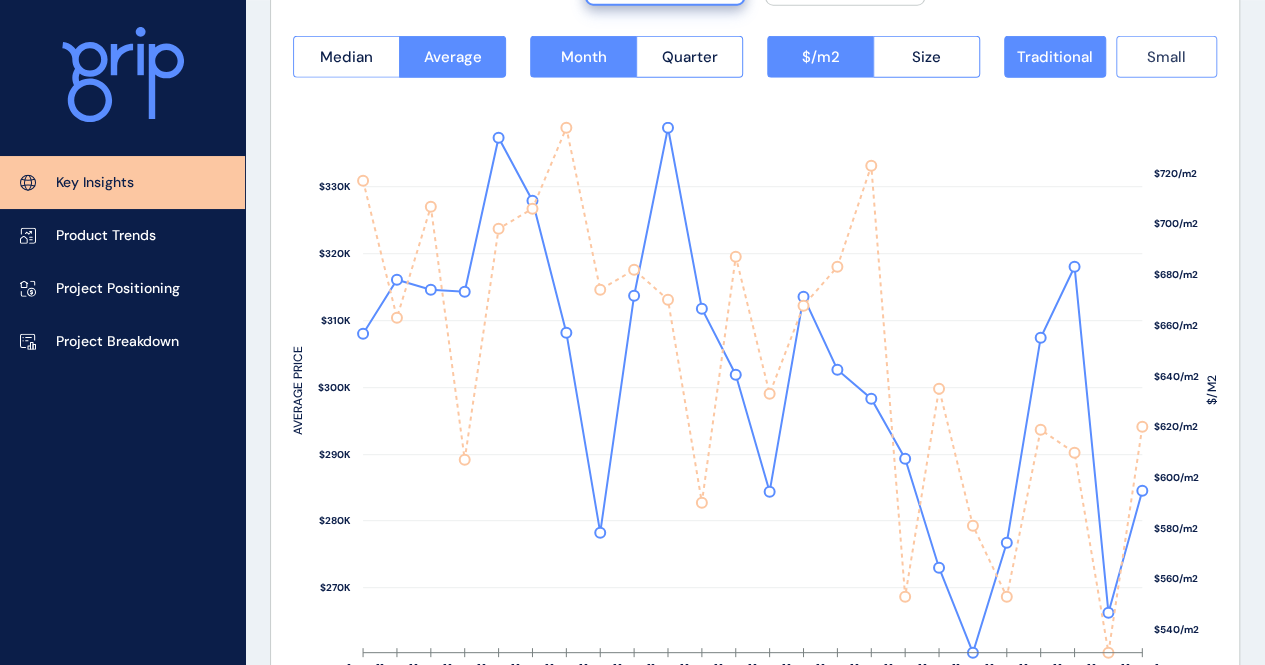 click on "Small" at bounding box center (1166, 57) 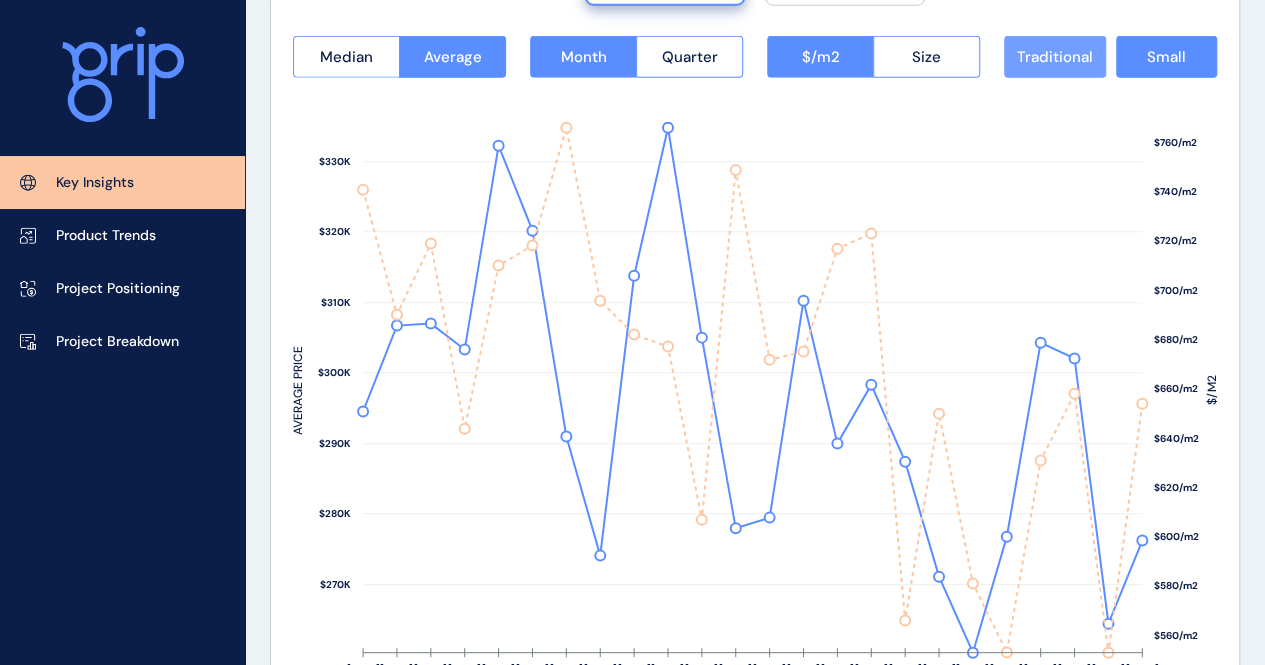 click on "Traditional" at bounding box center (1055, 57) 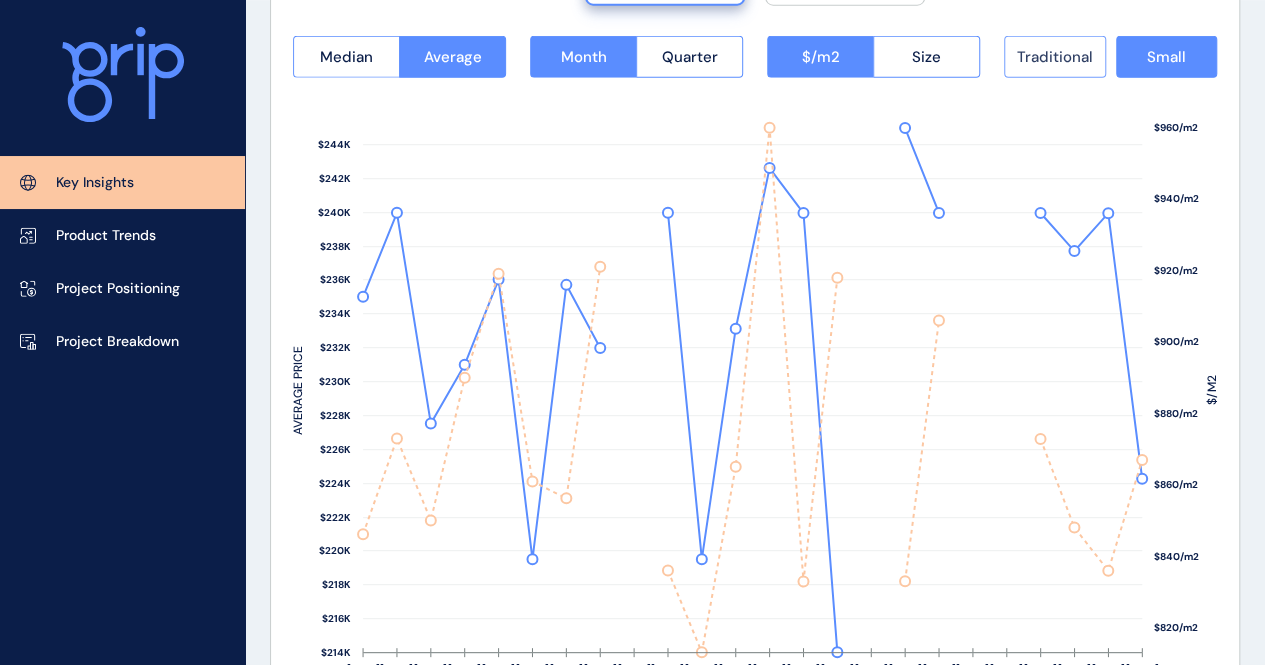 click on "Traditional" at bounding box center [1055, 57] 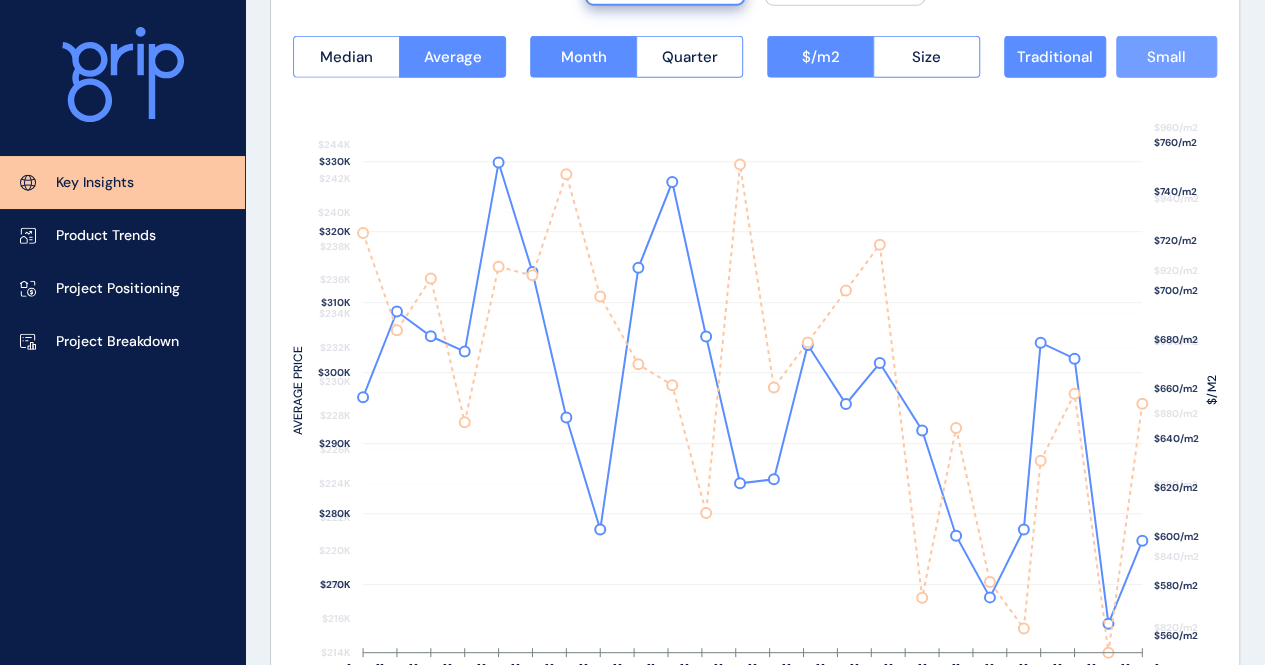 click on "Small" at bounding box center [1166, 57] 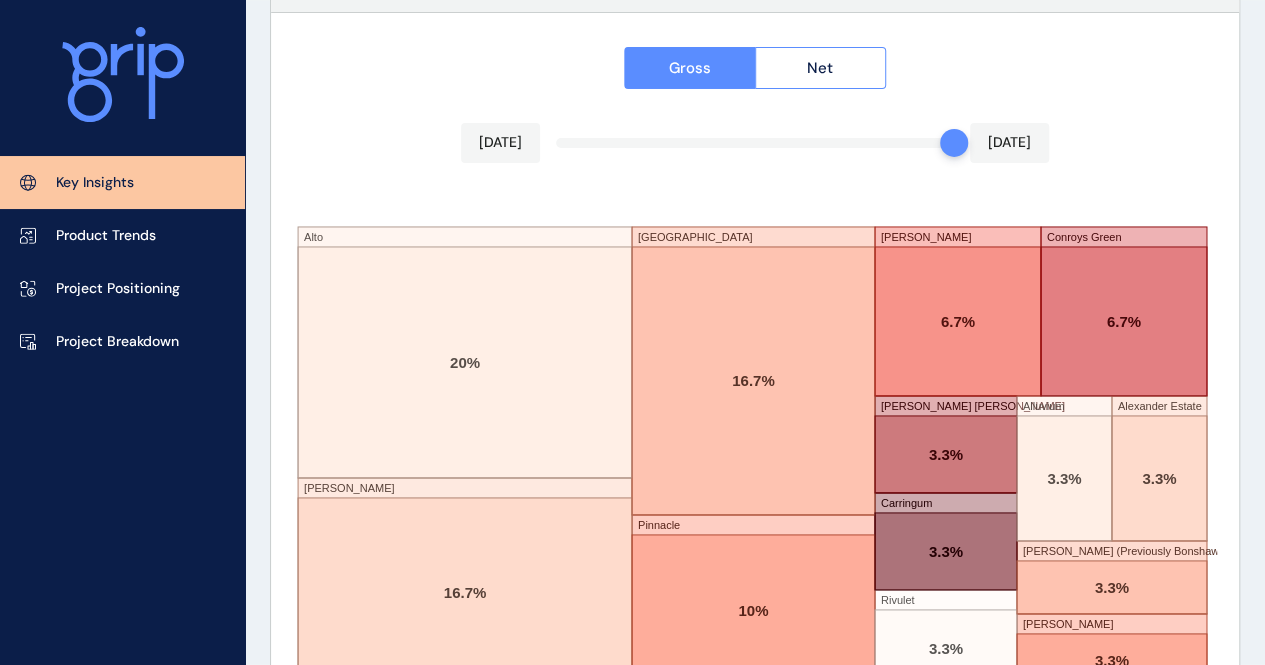 scroll, scrollTop: 3441, scrollLeft: 0, axis: vertical 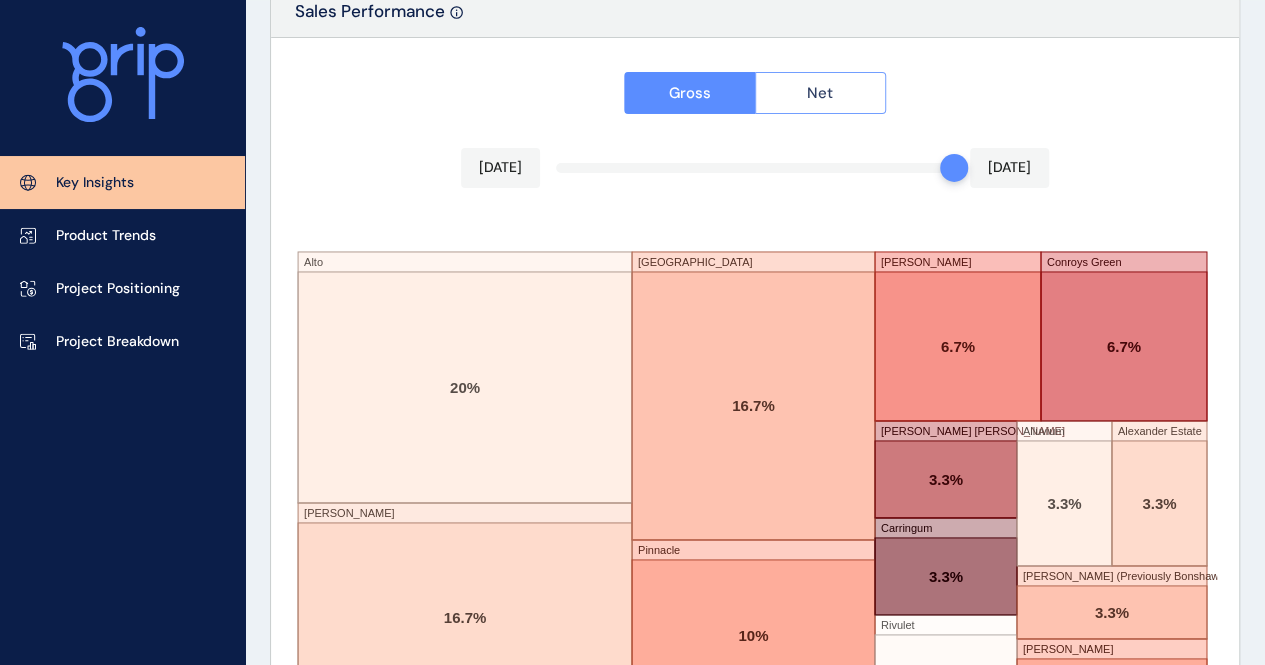 click on "Net" at bounding box center (821, 93) 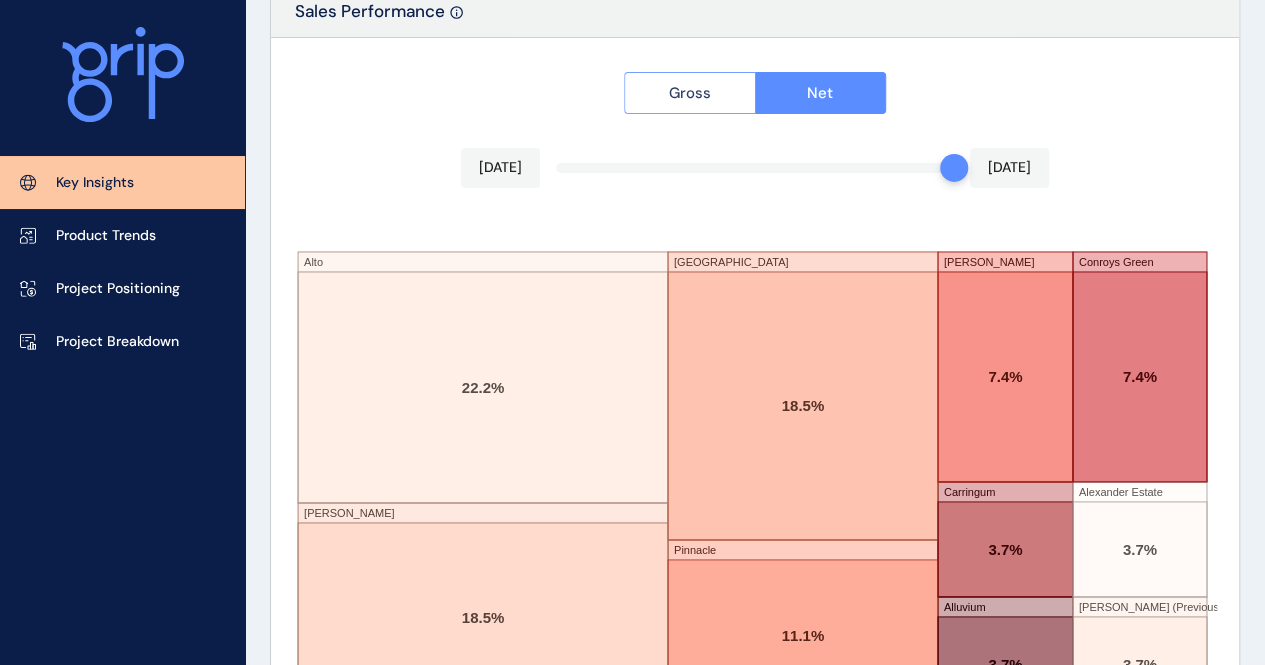 click on "Gross" at bounding box center (690, 93) 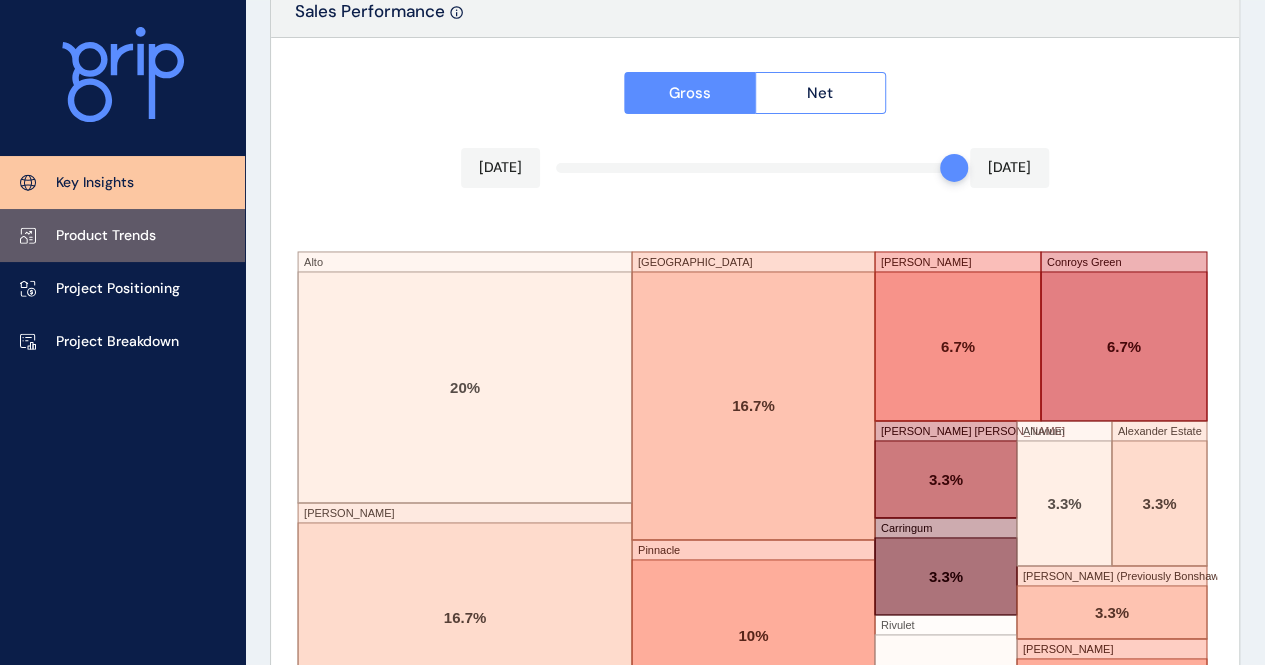 click on "Product Trends" at bounding box center (106, 236) 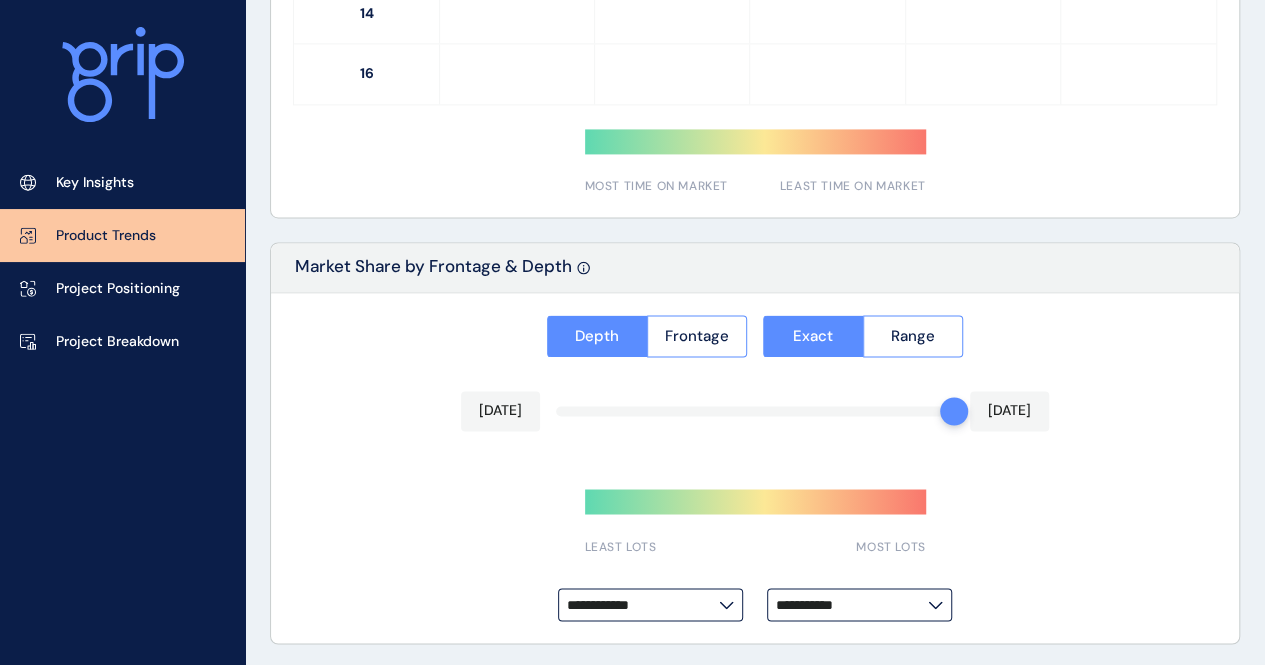 type on "*********" 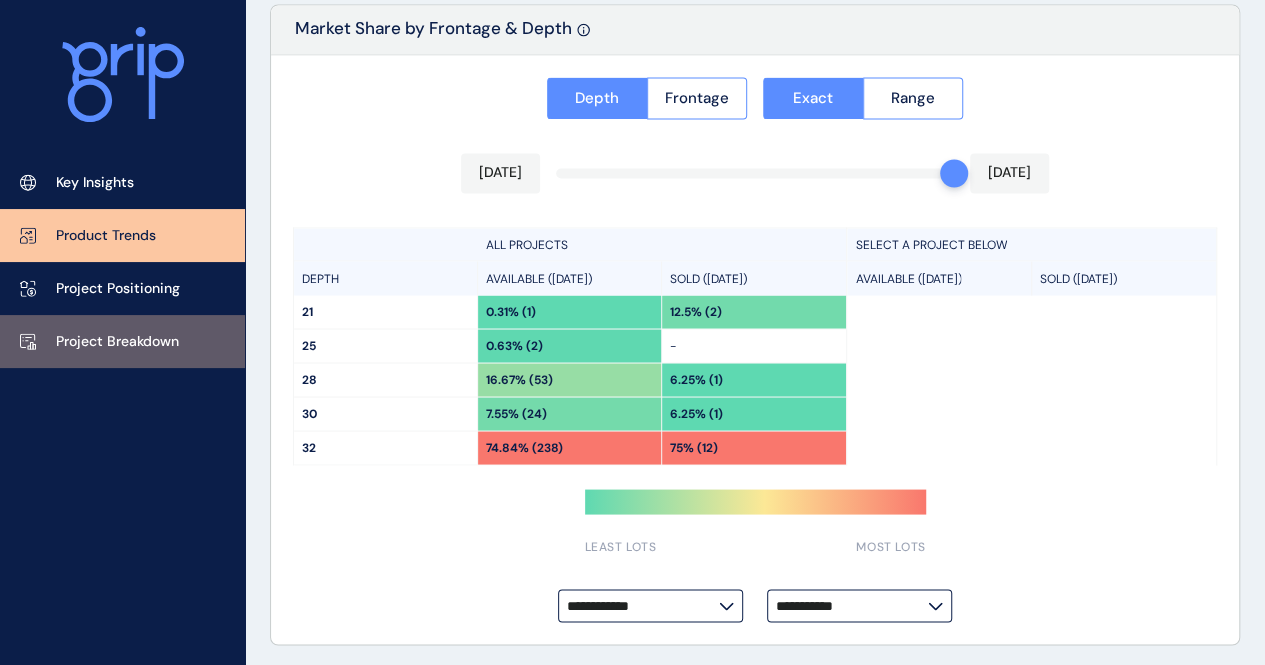 click on "Project Breakdown" at bounding box center (117, 342) 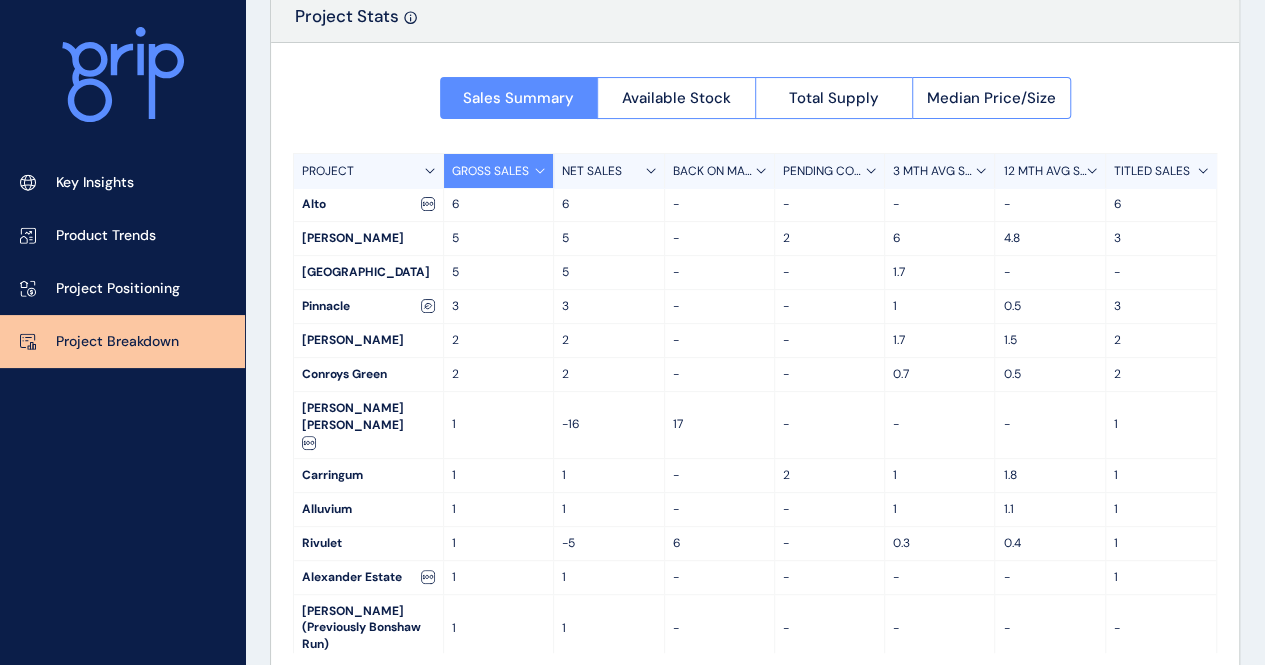 scroll, scrollTop: 175, scrollLeft: 0, axis: vertical 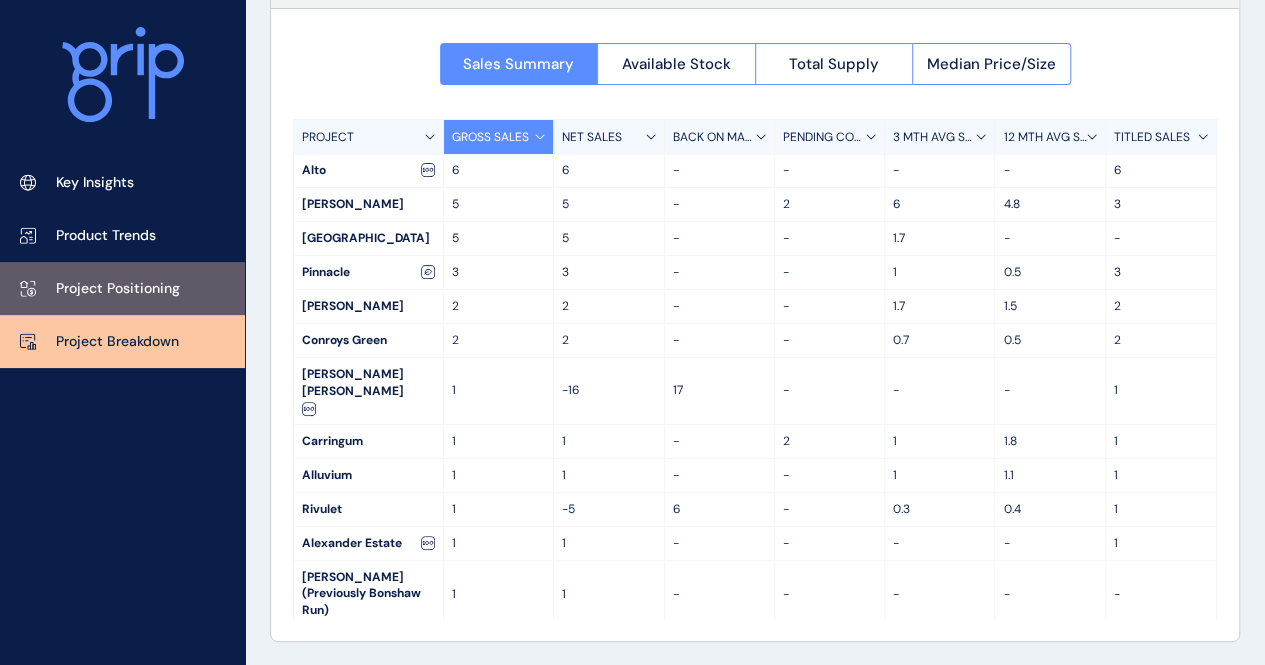 click on "Project Positioning" at bounding box center (122, 288) 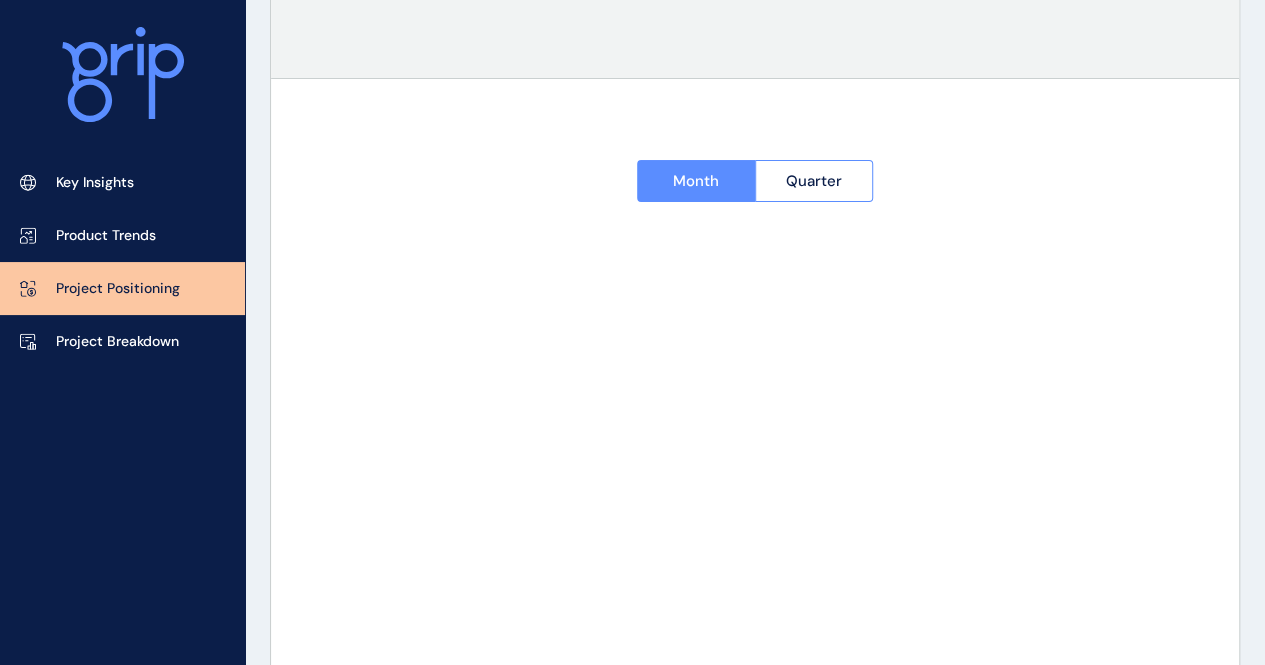 type on "****" 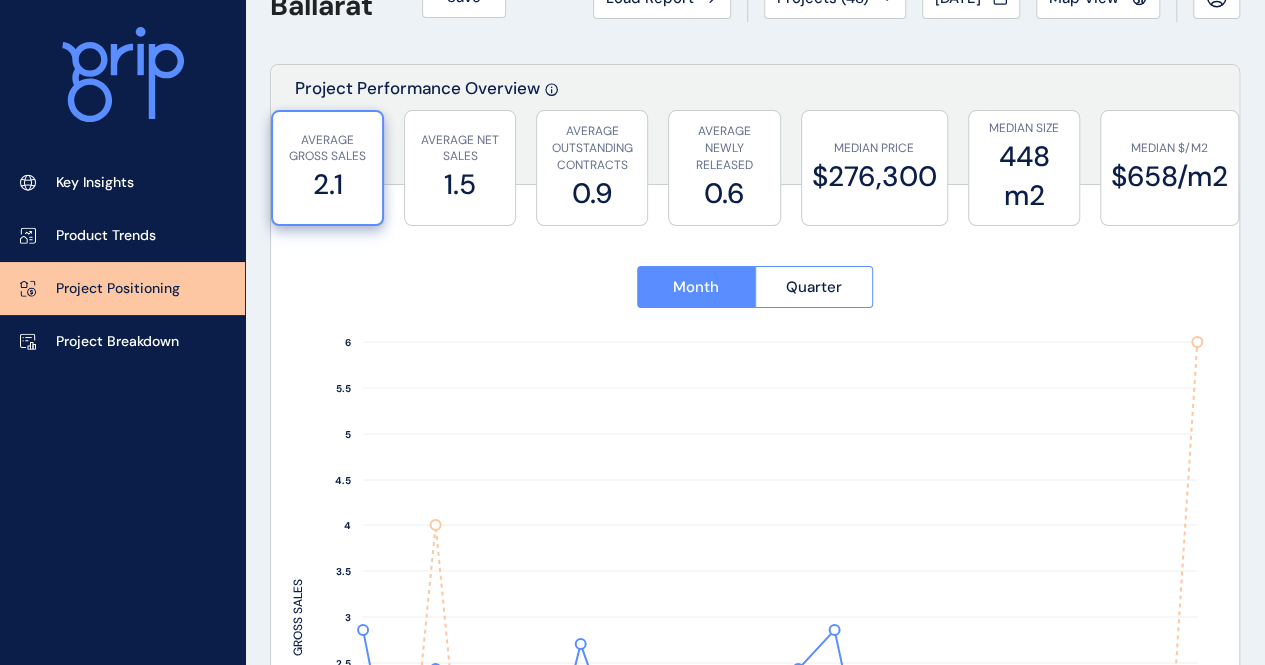 scroll, scrollTop: 100, scrollLeft: 0, axis: vertical 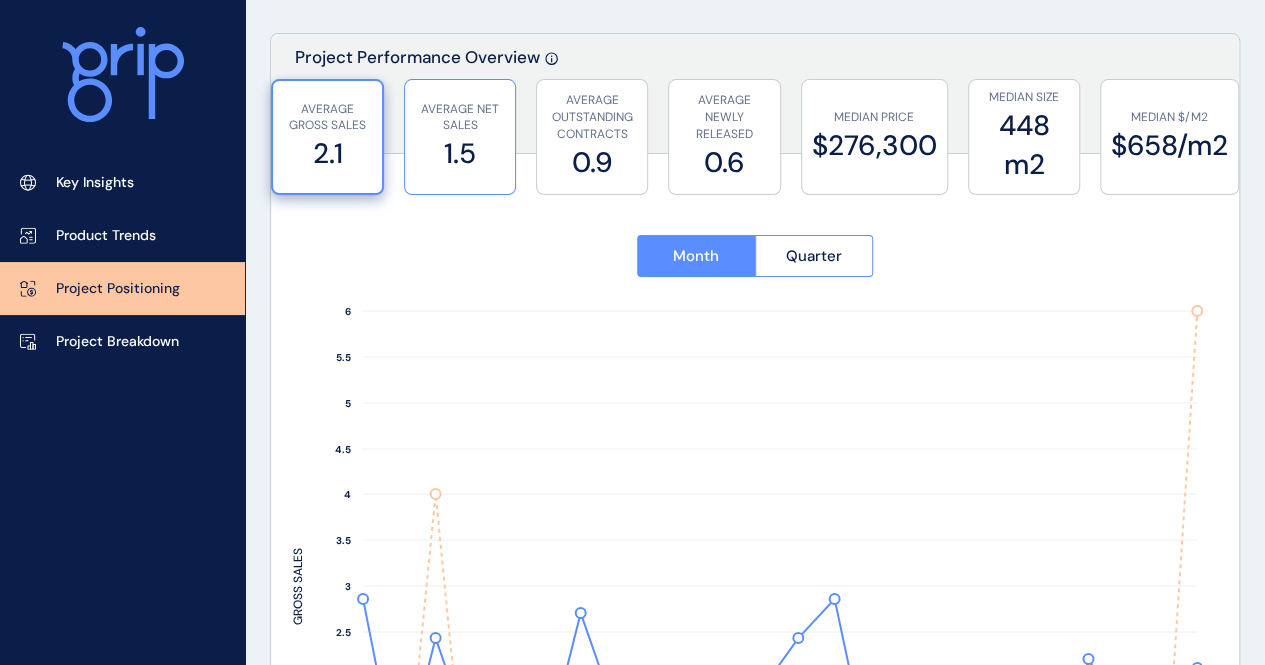 click on "1.5" at bounding box center [460, 153] 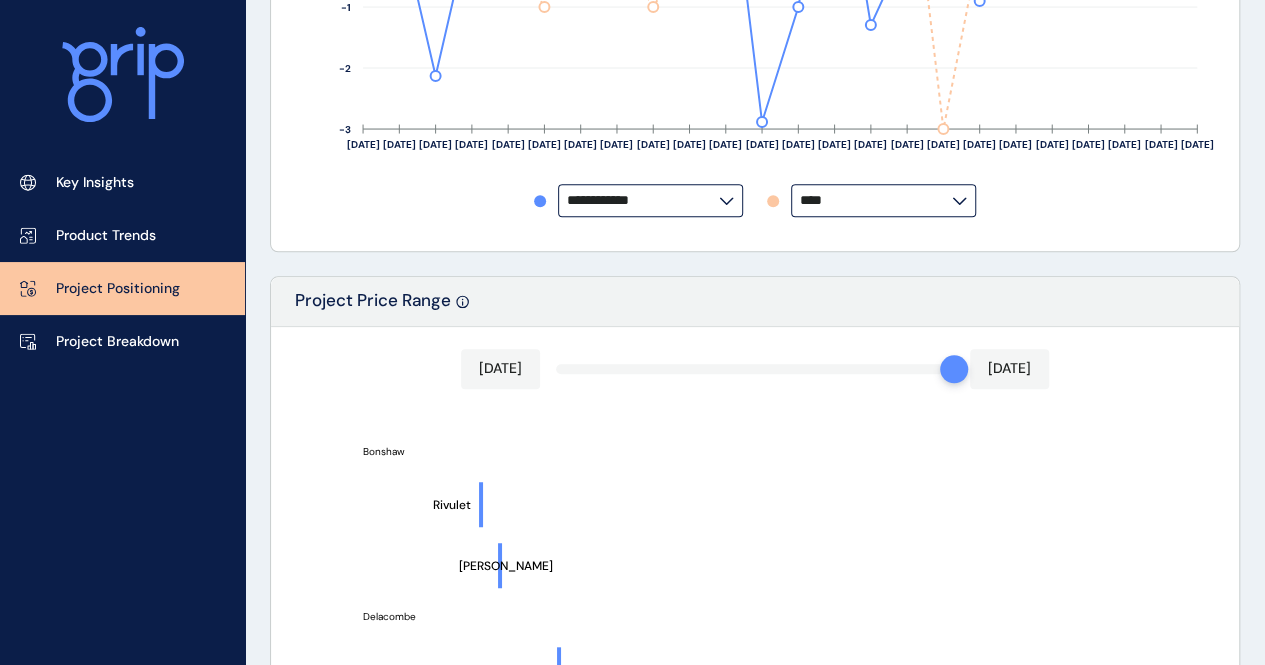 scroll, scrollTop: 700, scrollLeft: 0, axis: vertical 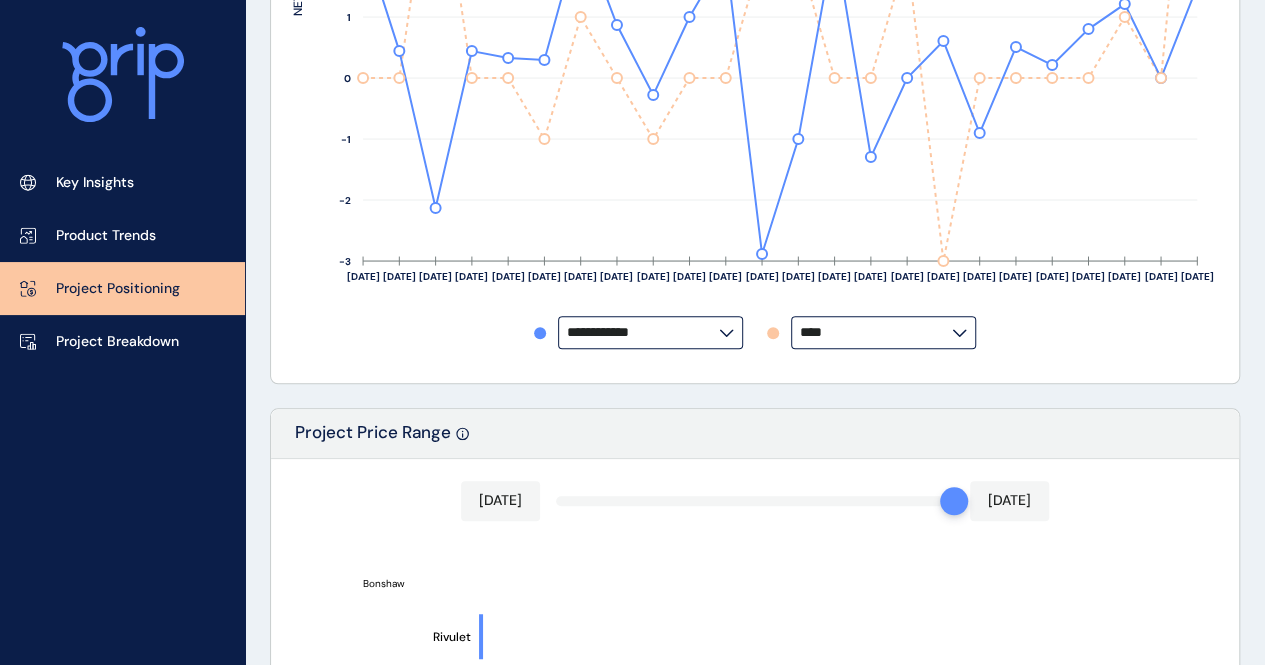 click on "****" at bounding box center (883, 332) 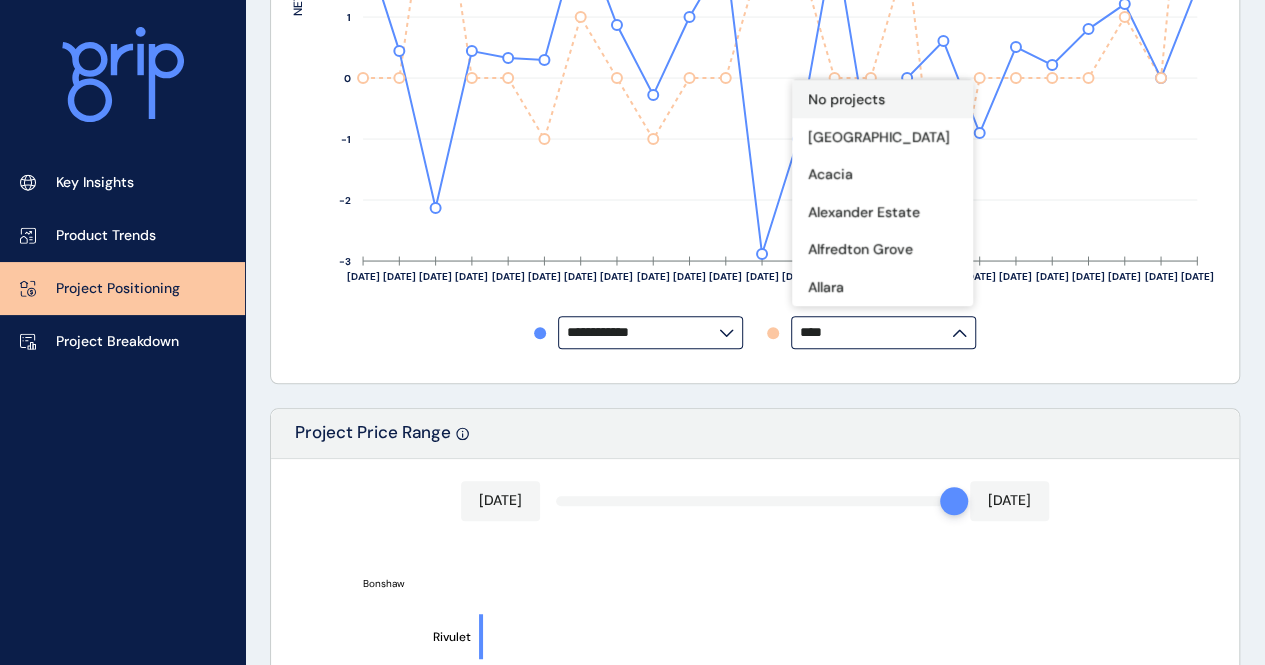 click on "No projects" at bounding box center [882, 99] 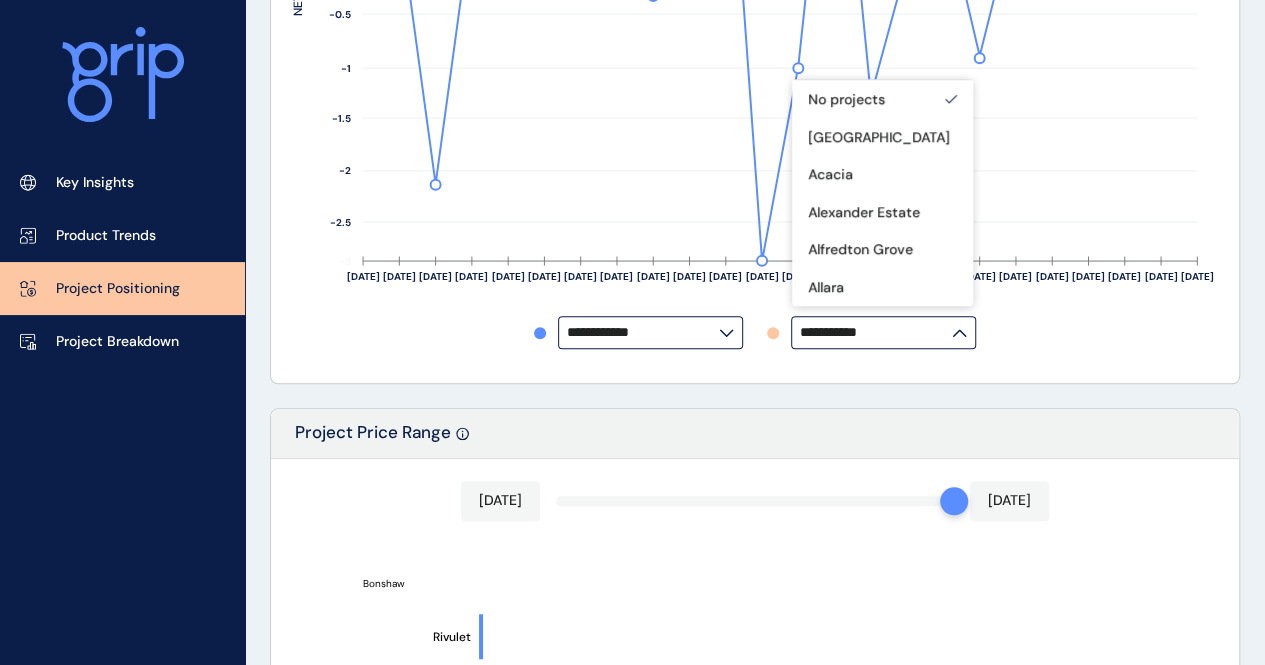 click on "**********" at bounding box center [755, 332] 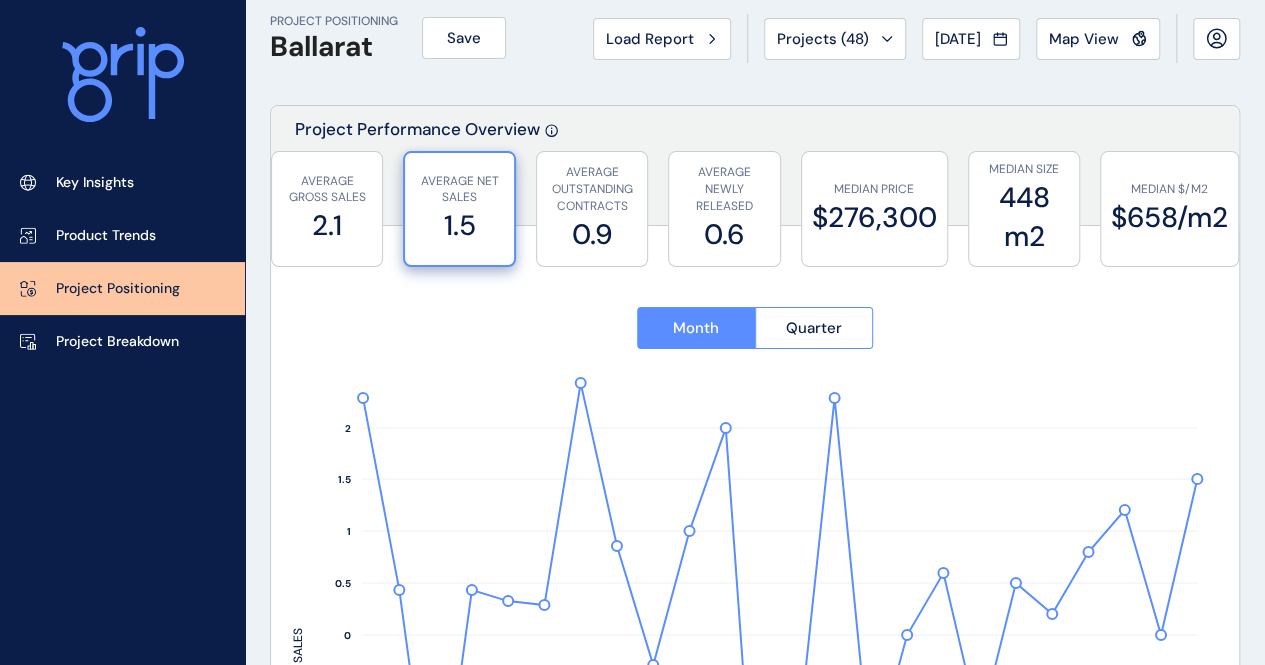 scroll, scrollTop: 0, scrollLeft: 0, axis: both 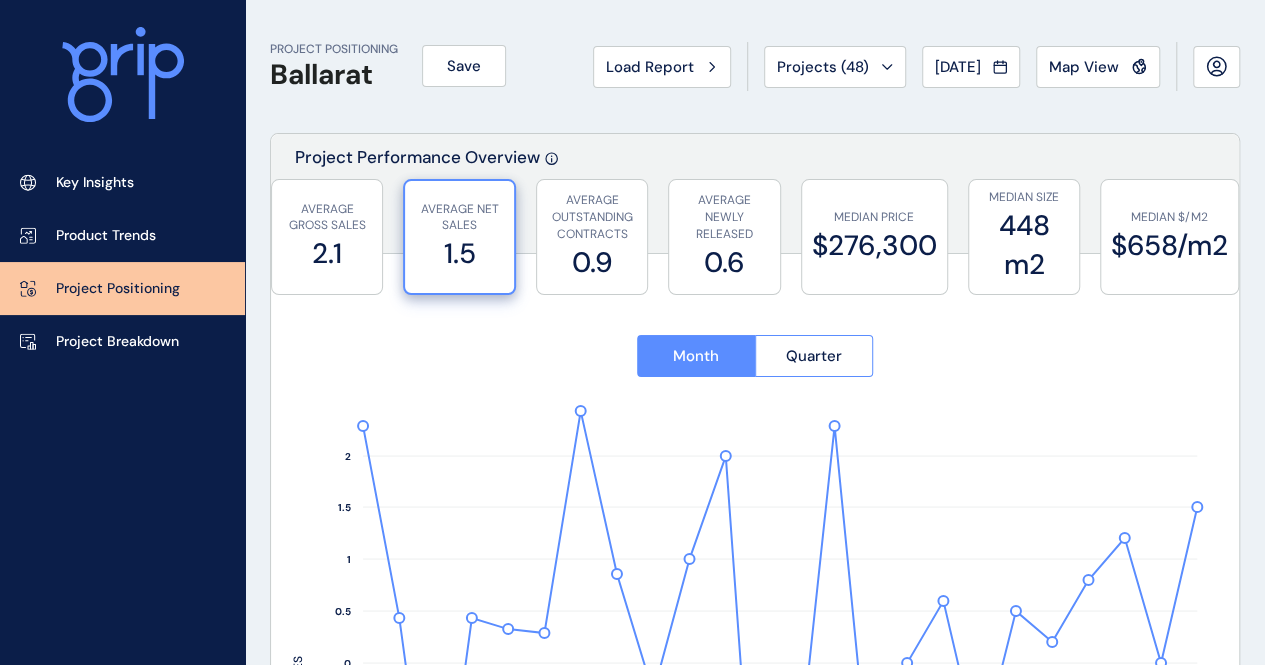 click on "Month Quarter" at bounding box center [755, 357] 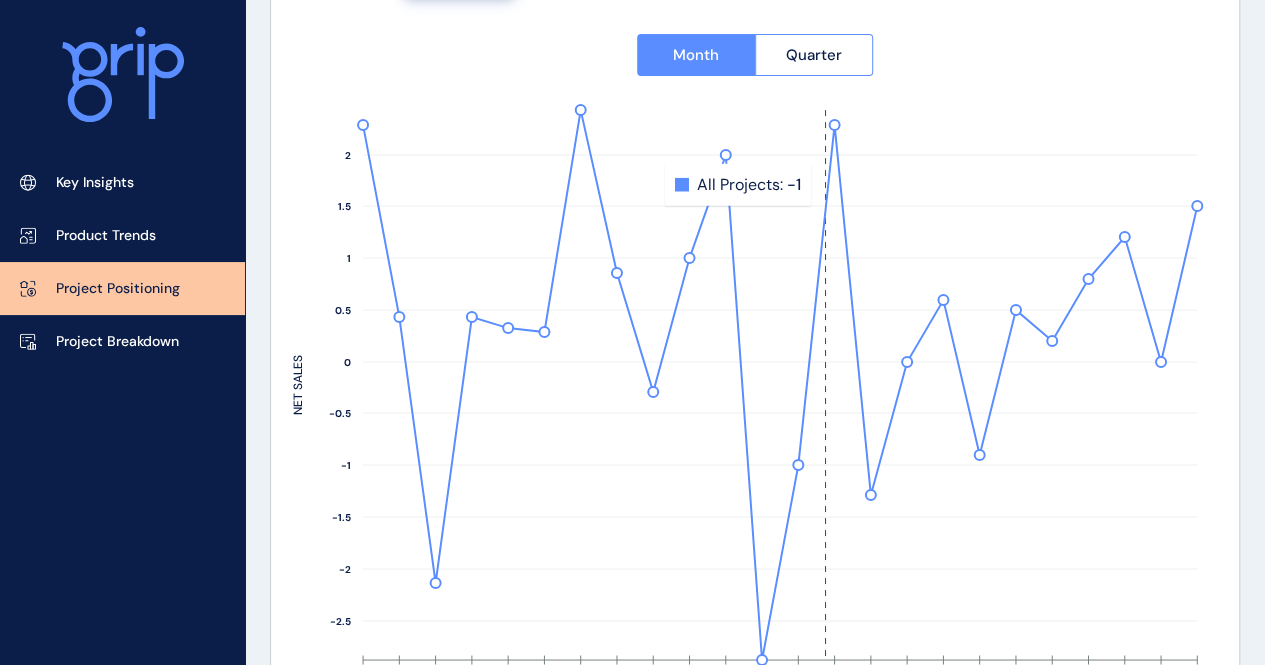scroll, scrollTop: 300, scrollLeft: 0, axis: vertical 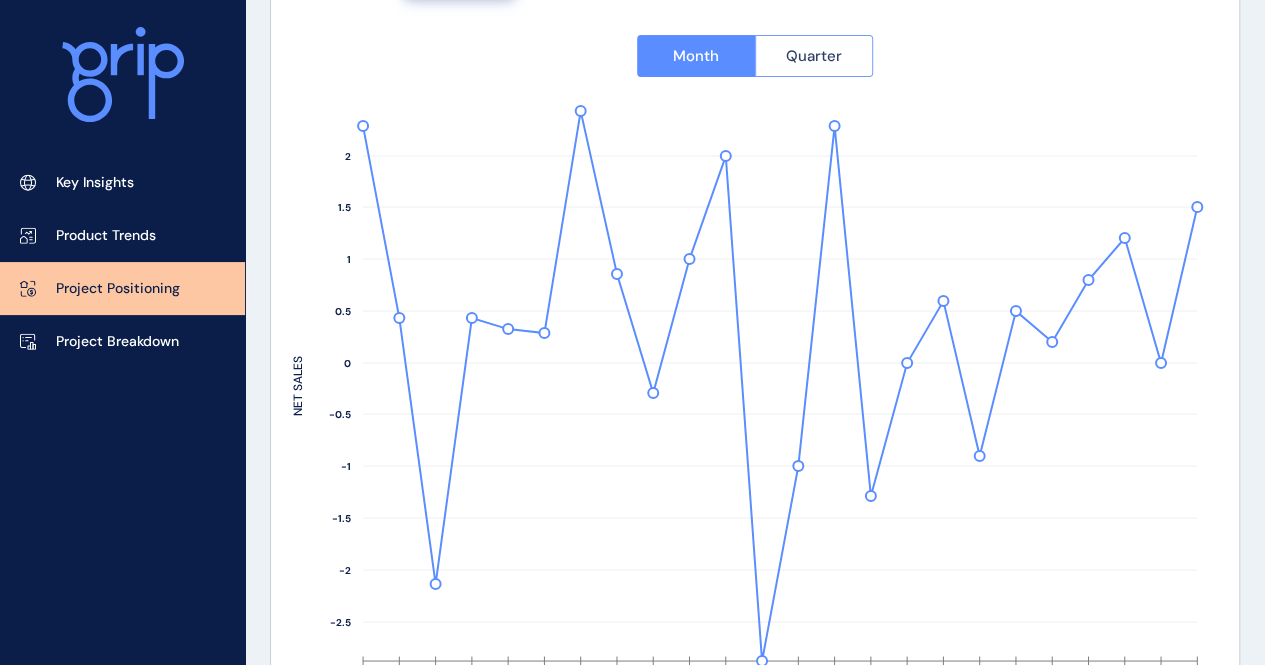click on "Quarter" at bounding box center [814, 56] 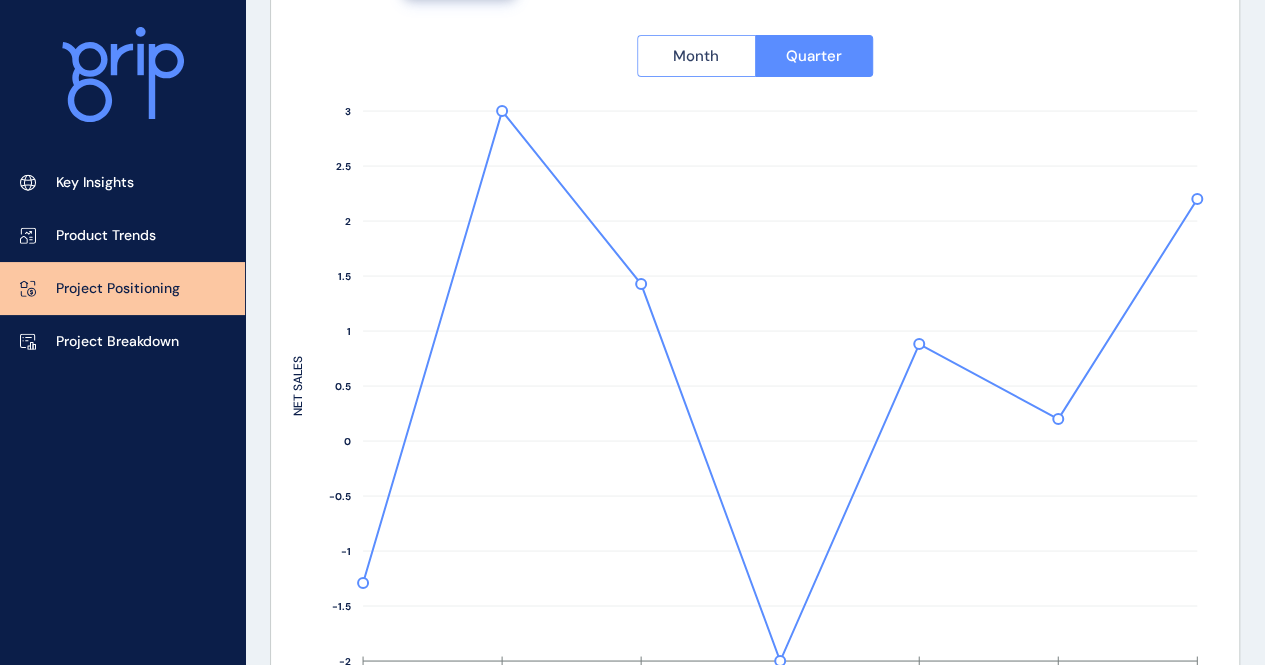click on "Month" at bounding box center (696, 56) 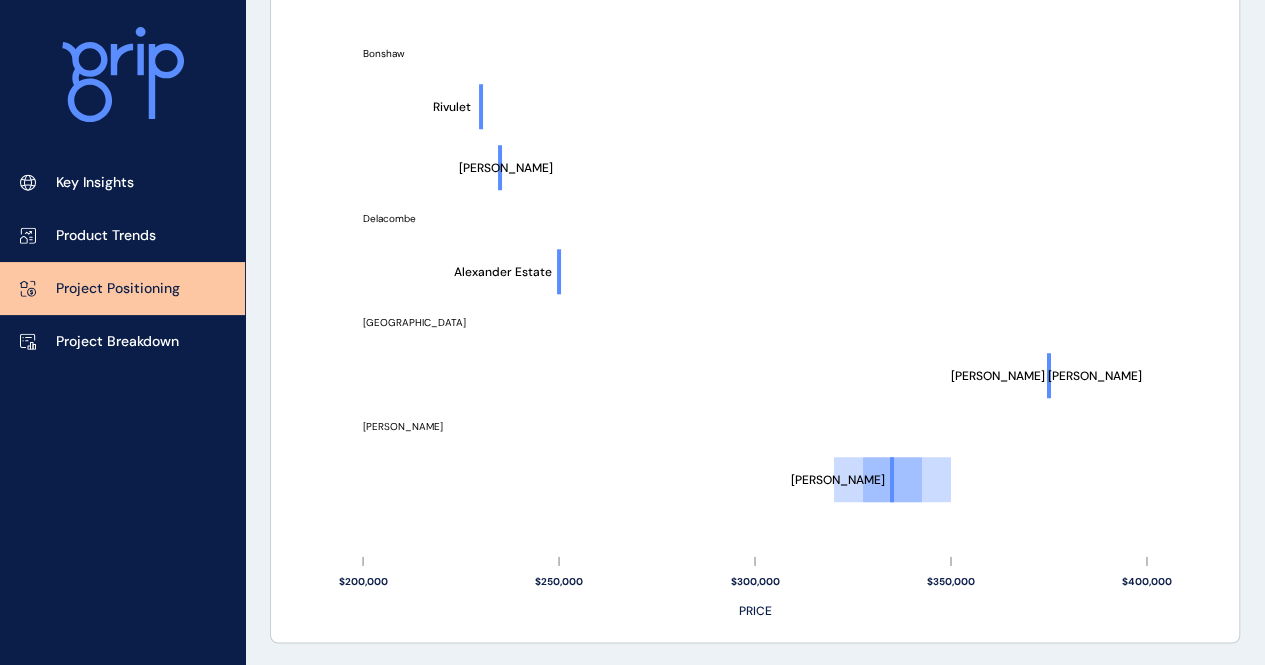 scroll, scrollTop: 1300, scrollLeft: 0, axis: vertical 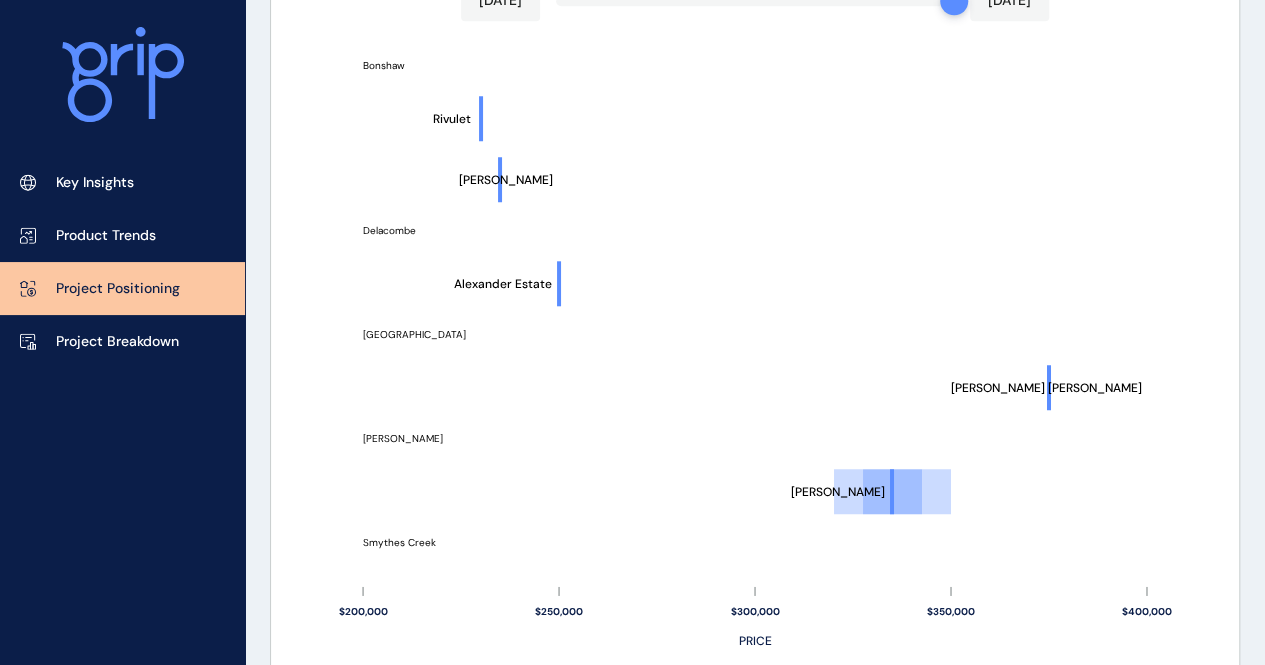 drag, startPoint x: 710, startPoint y: 324, endPoint x: 632, endPoint y: 404, distance: 111.73182 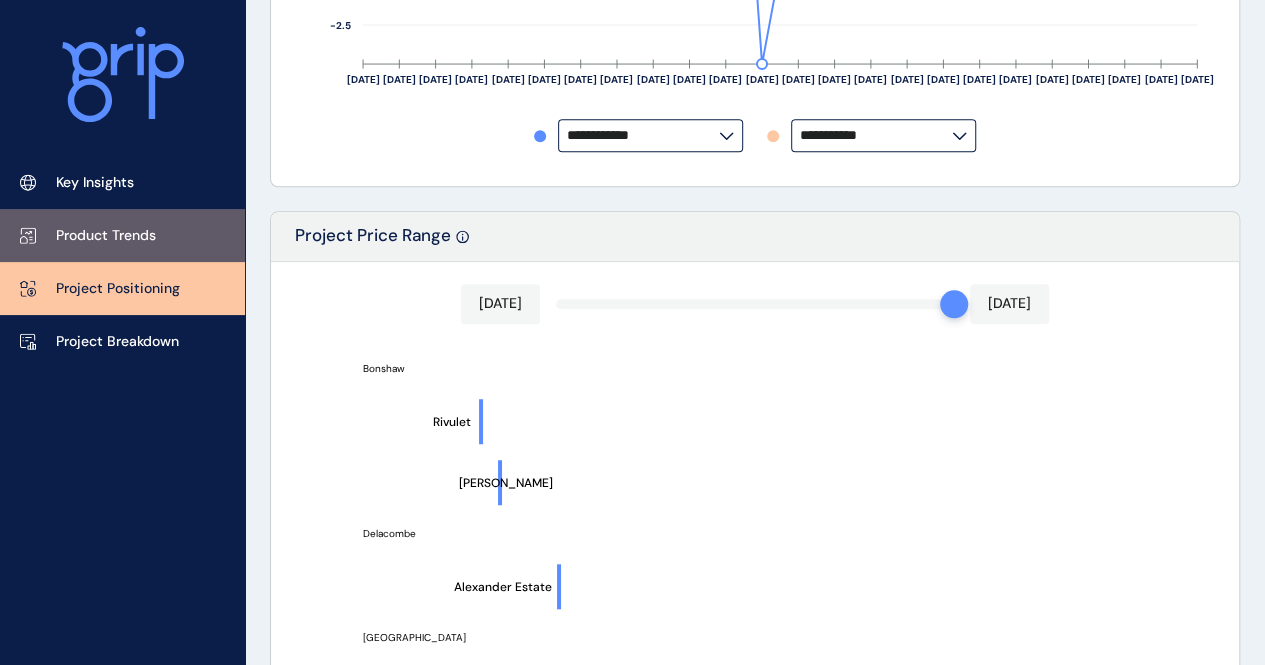 scroll, scrollTop: 800, scrollLeft: 0, axis: vertical 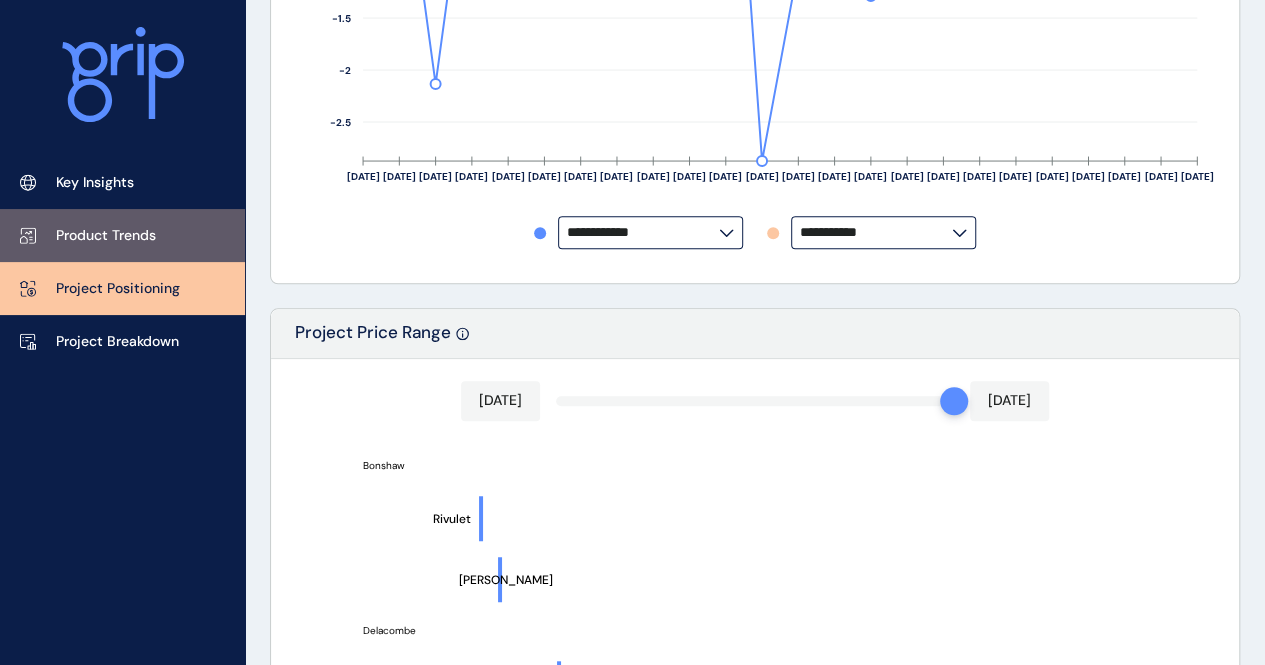 click on "Product Trends" at bounding box center (106, 236) 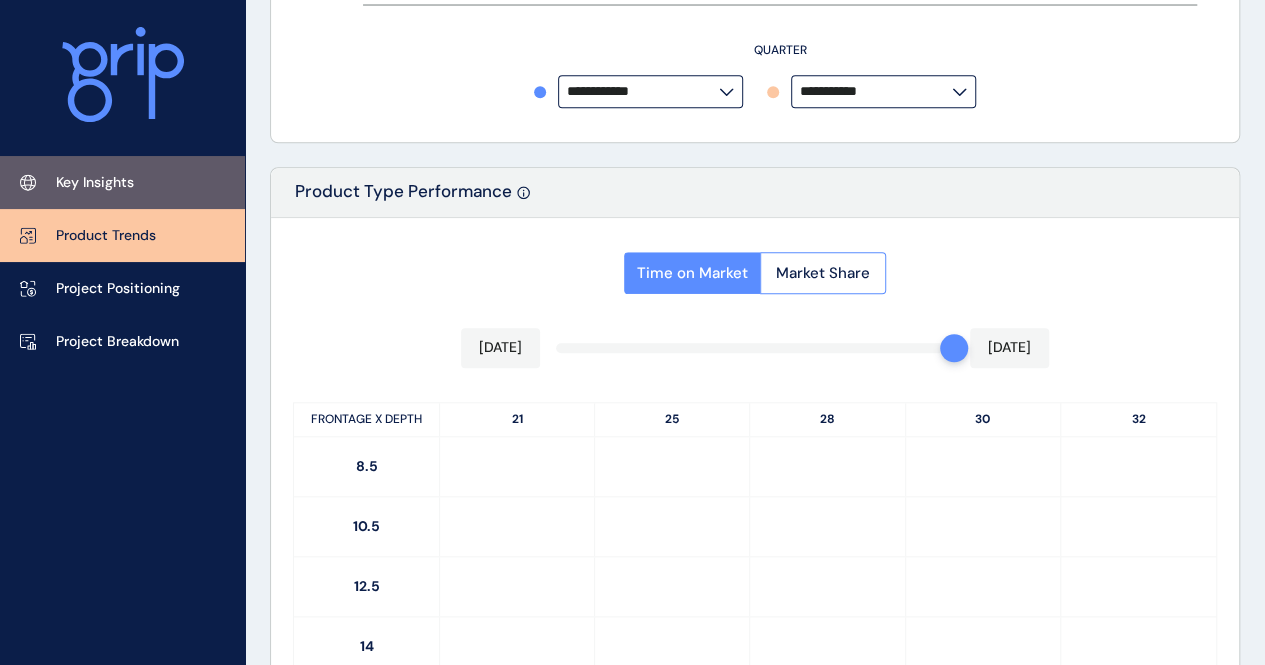 type on "*********" 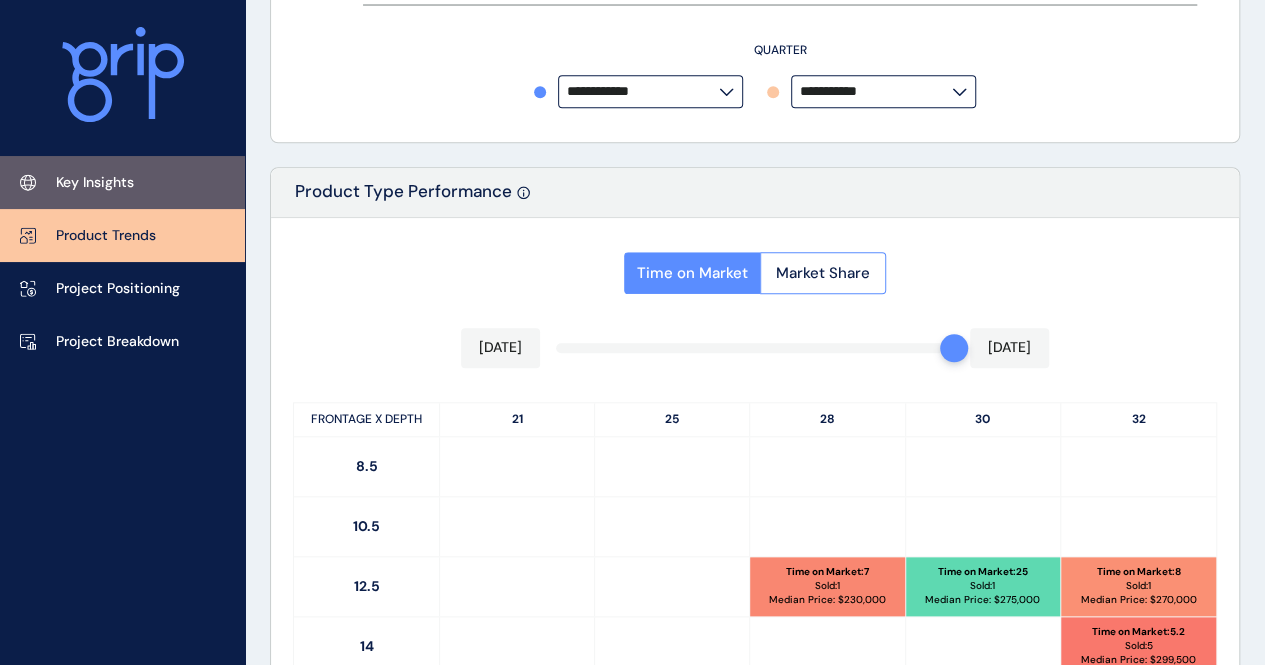 click on "Key Insights" at bounding box center [122, 182] 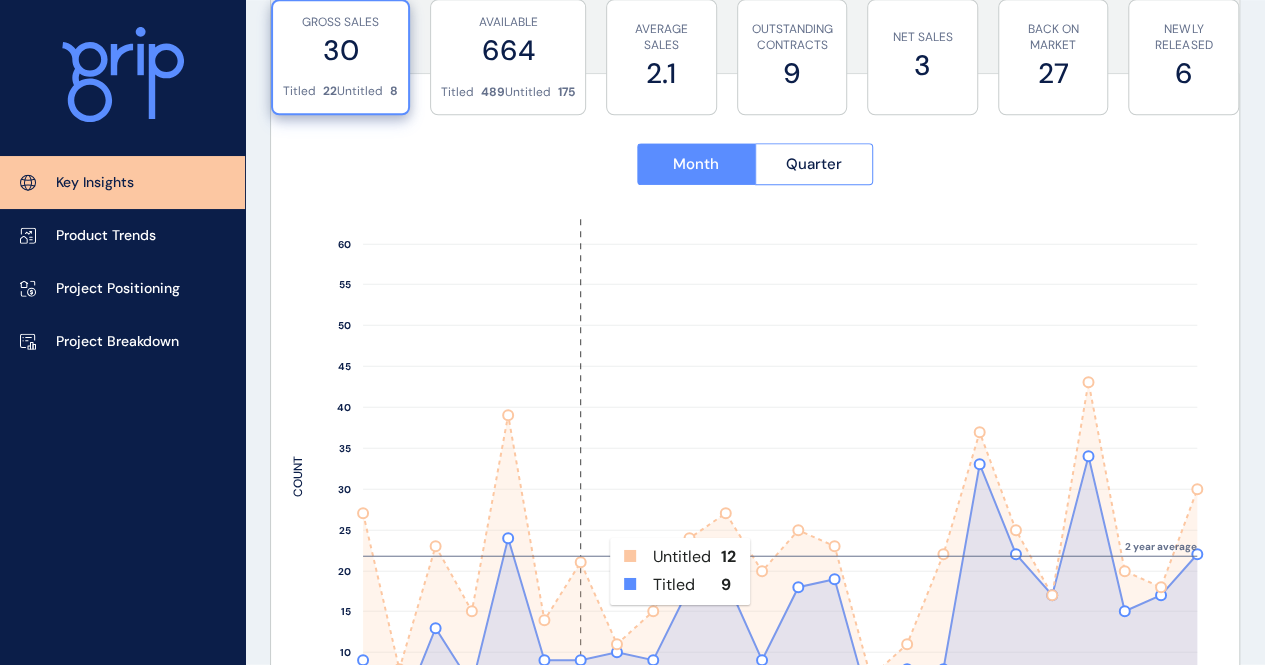 scroll, scrollTop: 700, scrollLeft: 0, axis: vertical 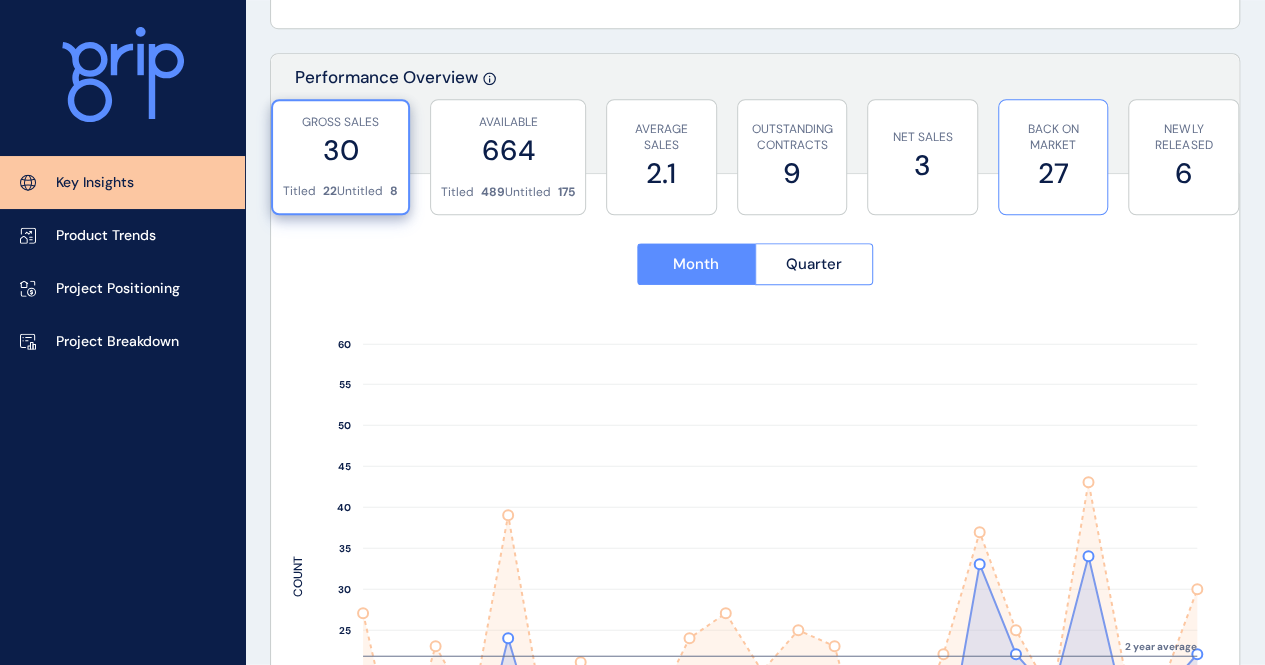 click on "BACK ON MARKET" at bounding box center [1053, 138] 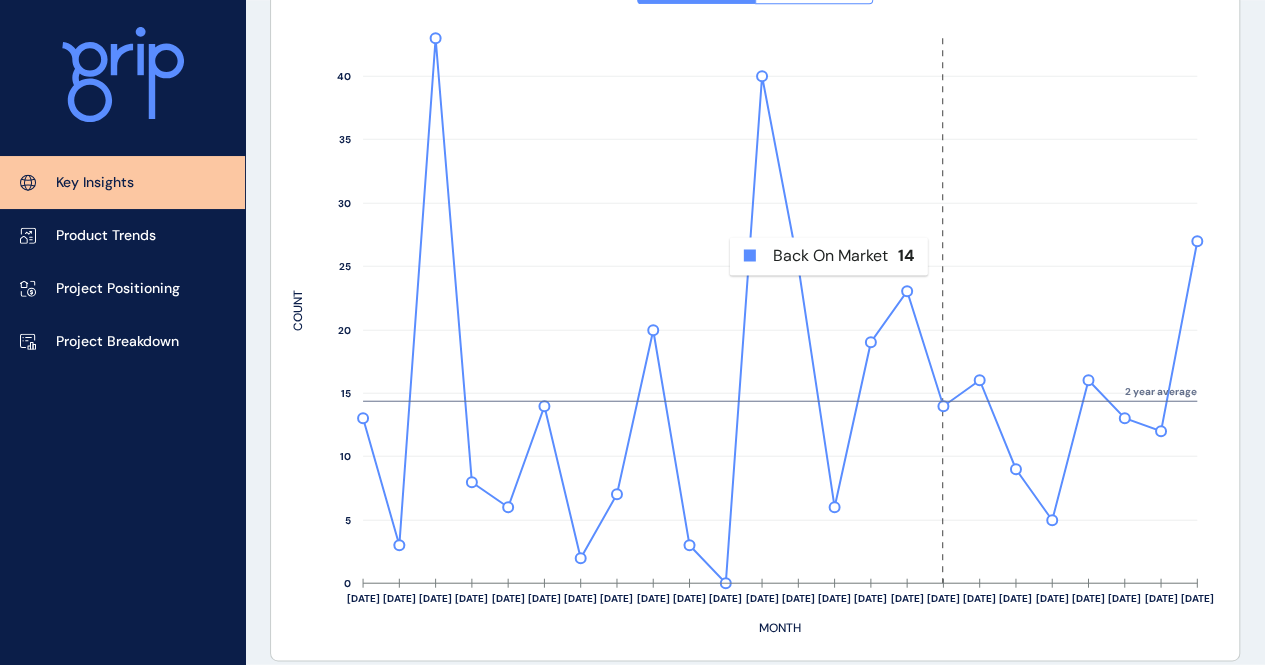 scroll, scrollTop: 1000, scrollLeft: 0, axis: vertical 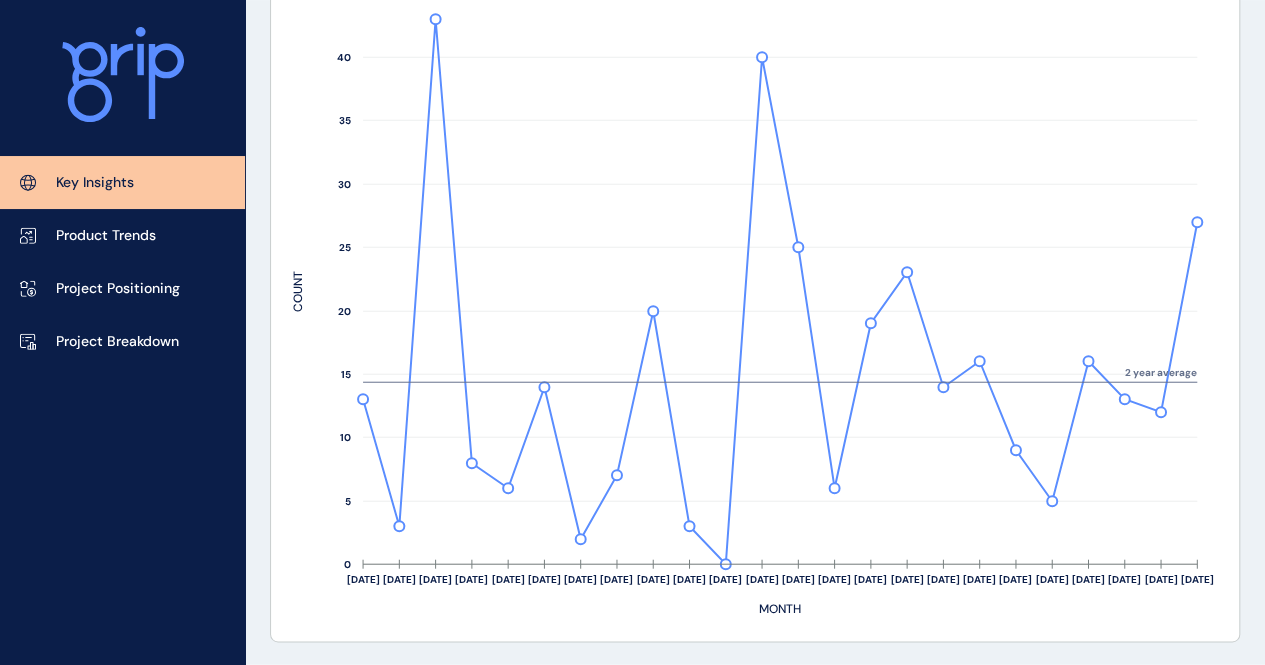 drag, startPoint x: 876, startPoint y: 625, endPoint x: 883, endPoint y: 518, distance: 107.22873 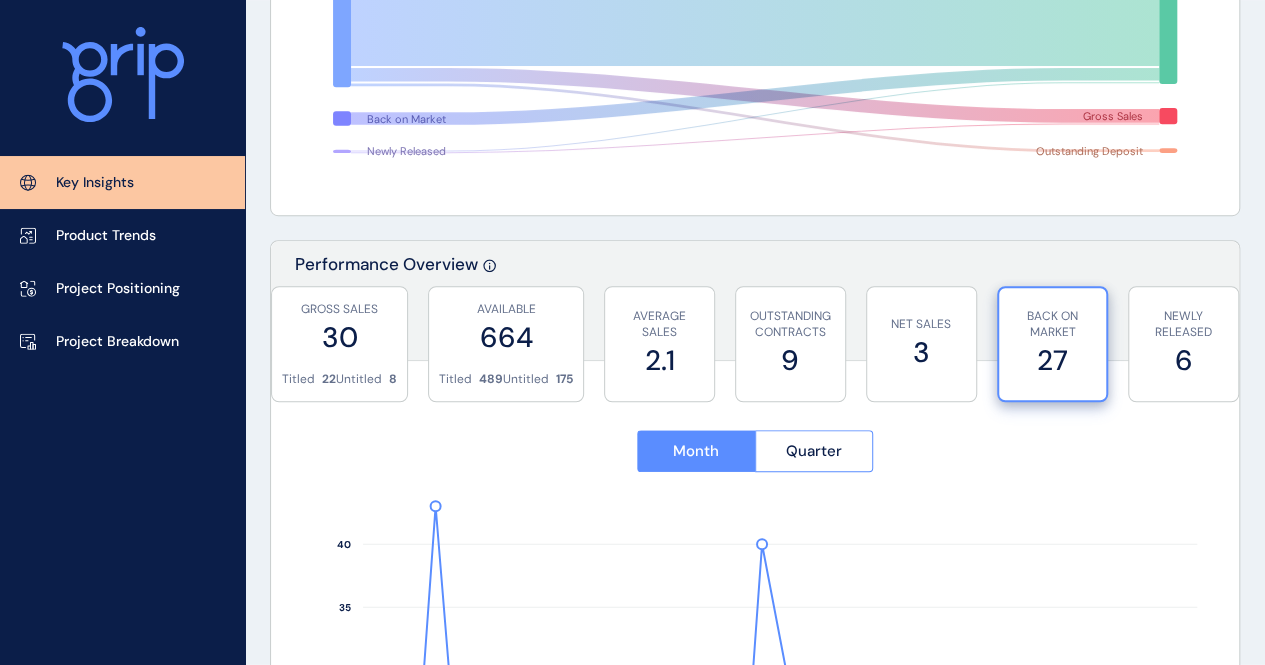 scroll, scrollTop: 600, scrollLeft: 0, axis: vertical 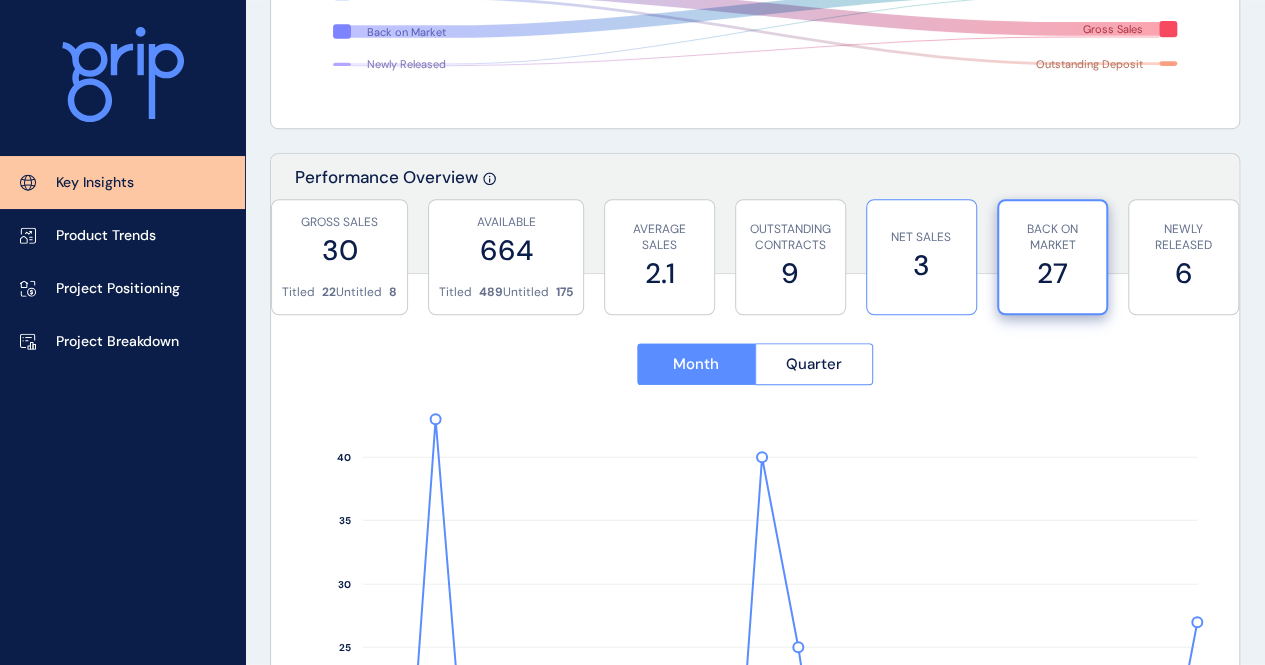 click on "3" at bounding box center [921, 265] 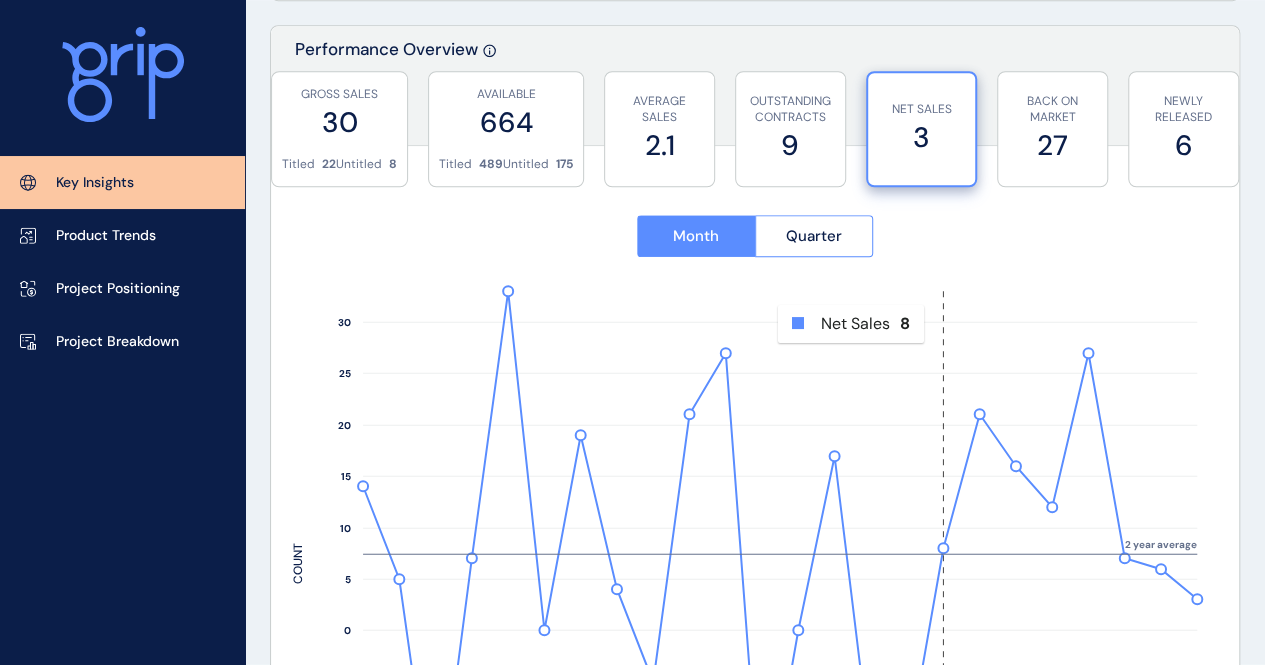 scroll, scrollTop: 700, scrollLeft: 0, axis: vertical 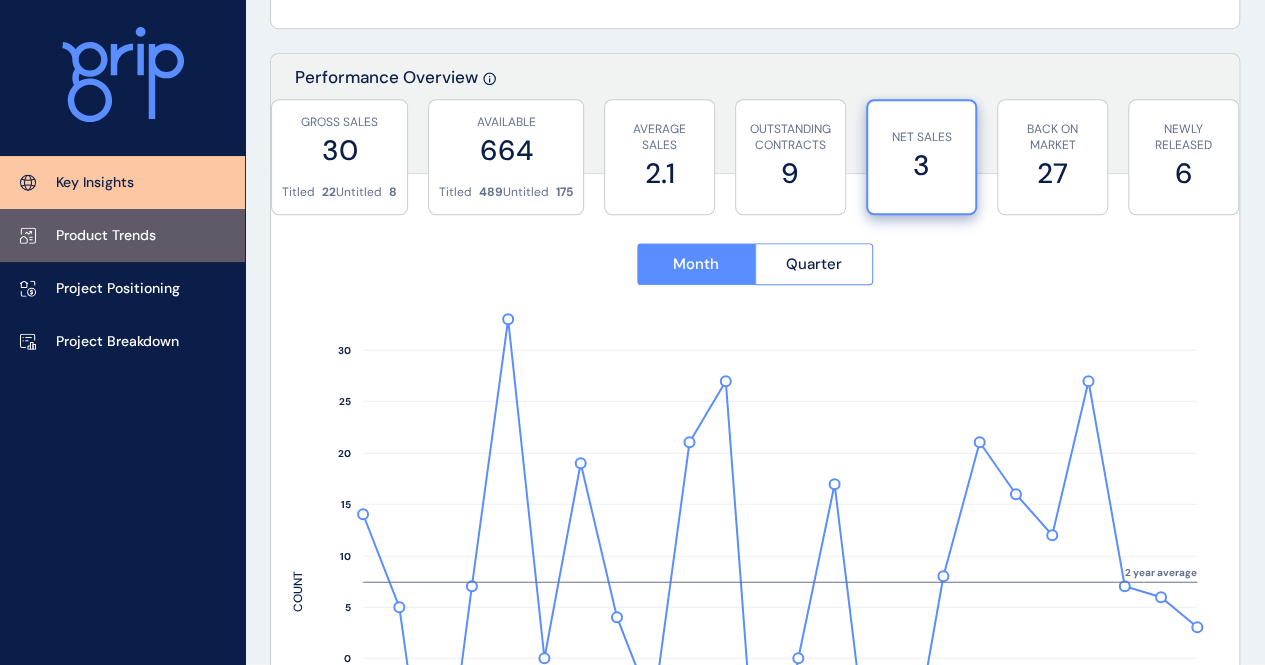 click on "Product Trends" at bounding box center (122, 235) 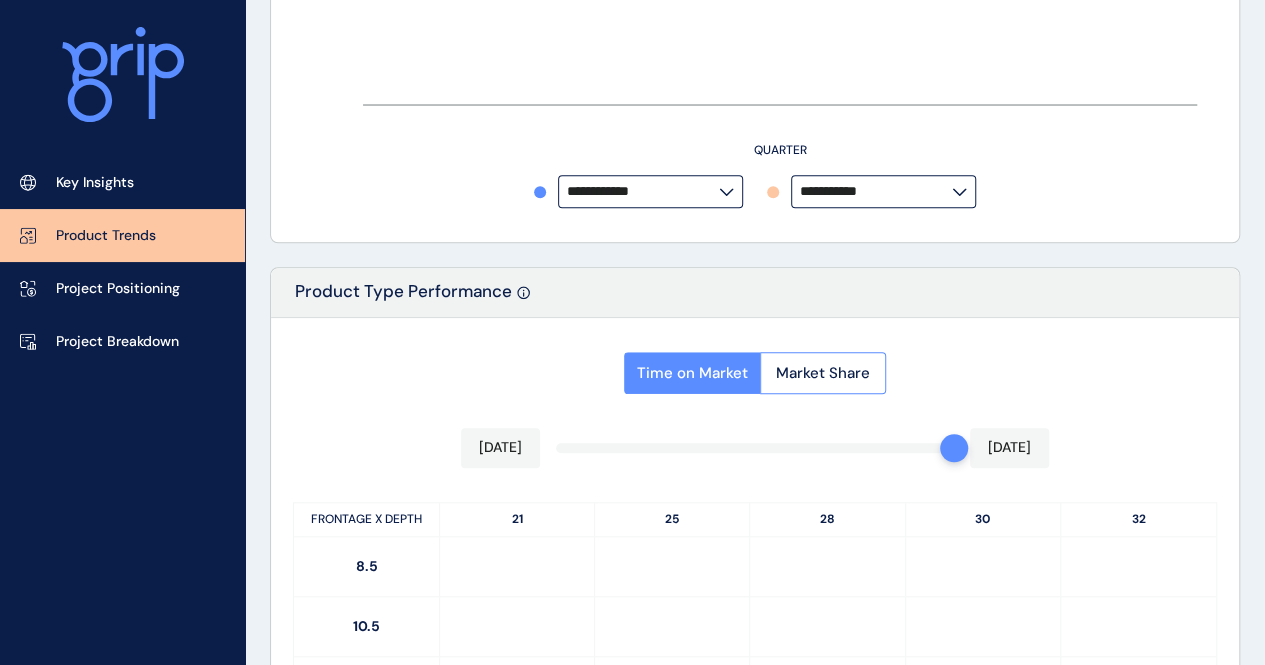 type on "*********" 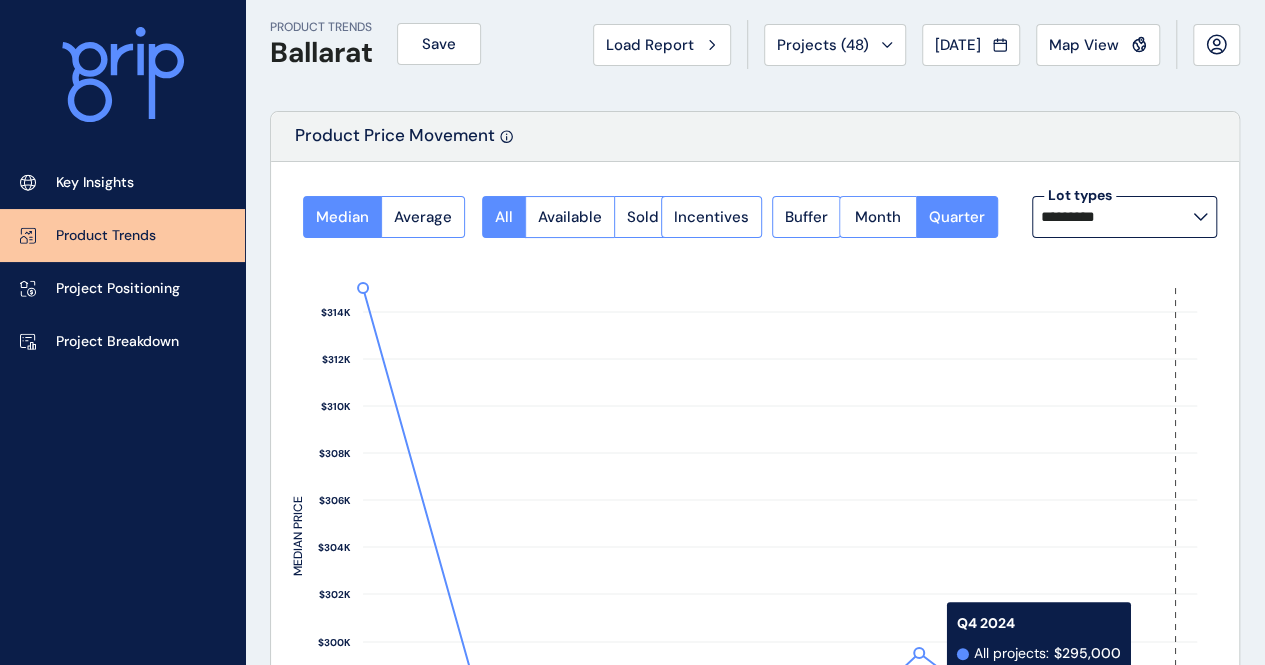 scroll, scrollTop: 0, scrollLeft: 0, axis: both 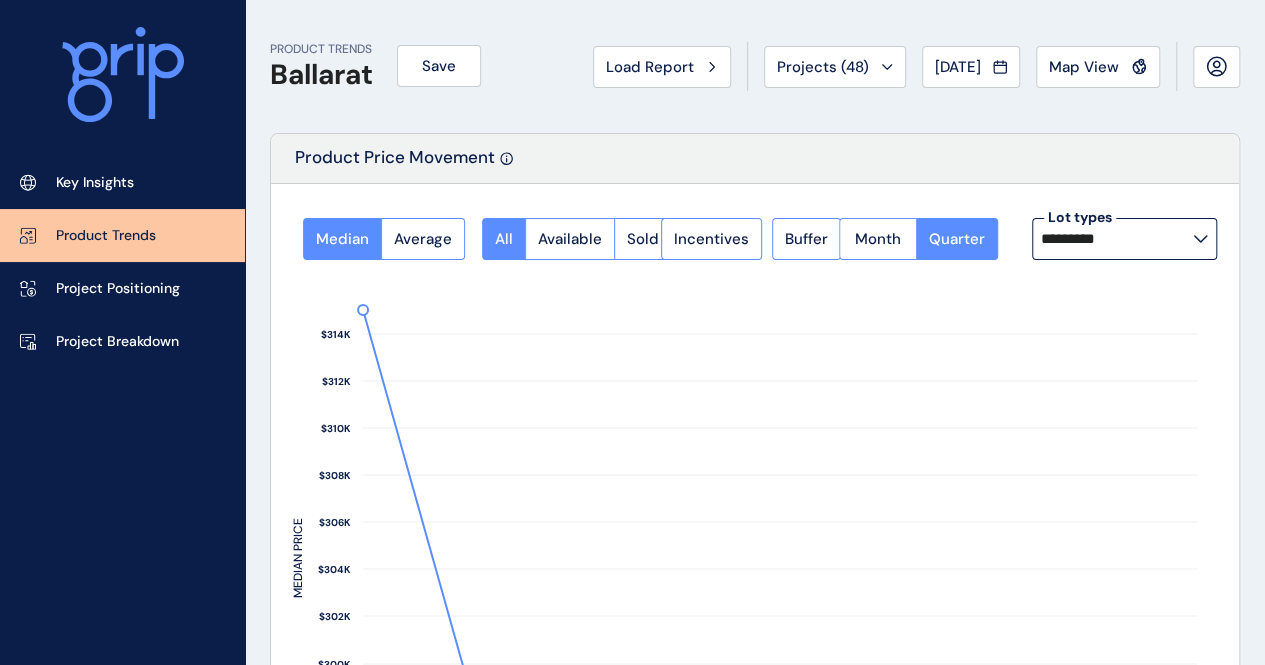click on "Product Price Movement" at bounding box center (755, 159) 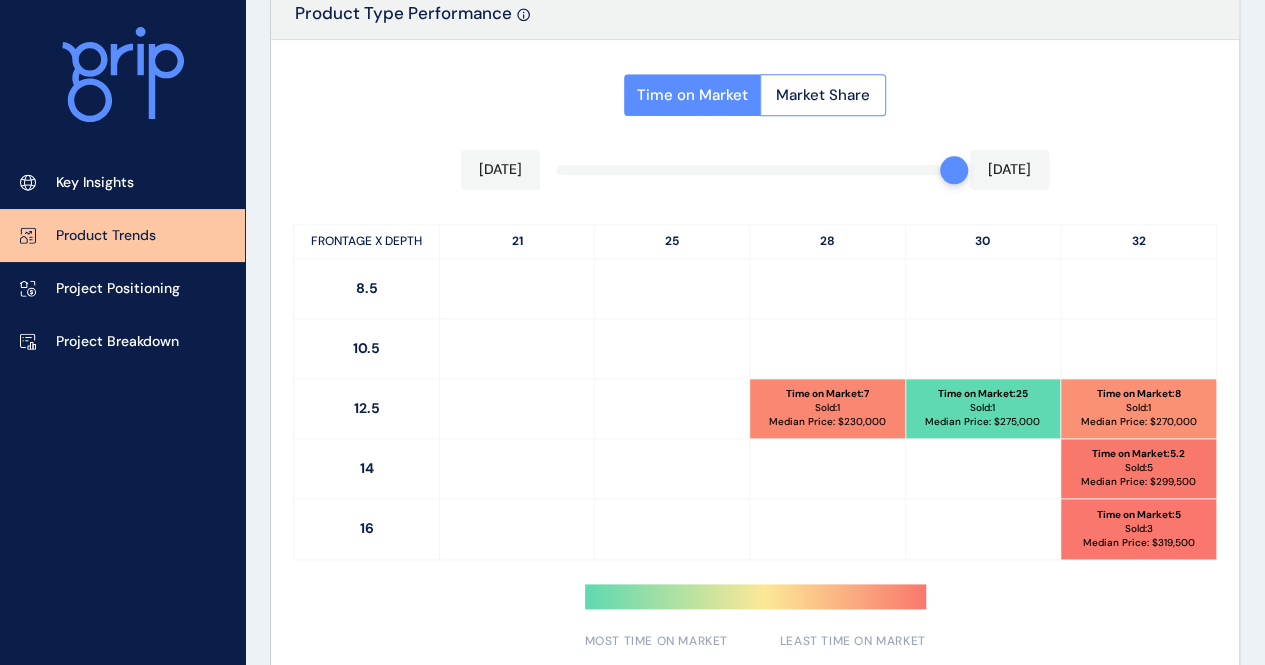 scroll, scrollTop: 1000, scrollLeft: 0, axis: vertical 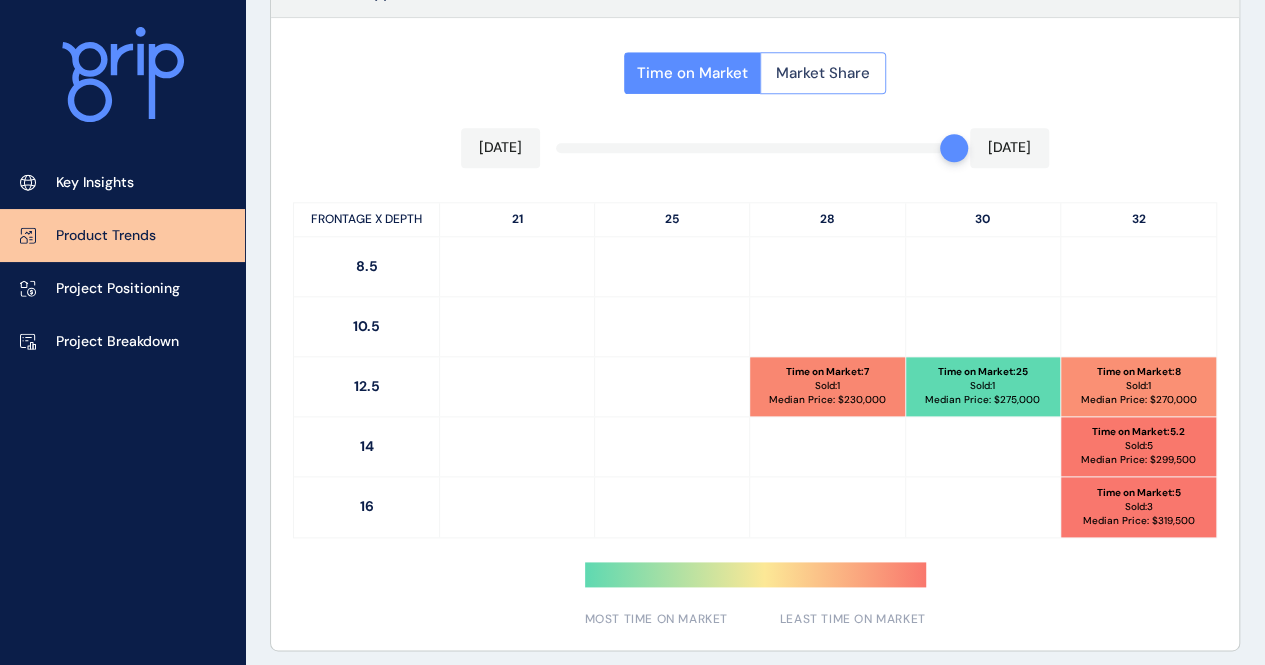 click on "Market Share" at bounding box center (823, 73) 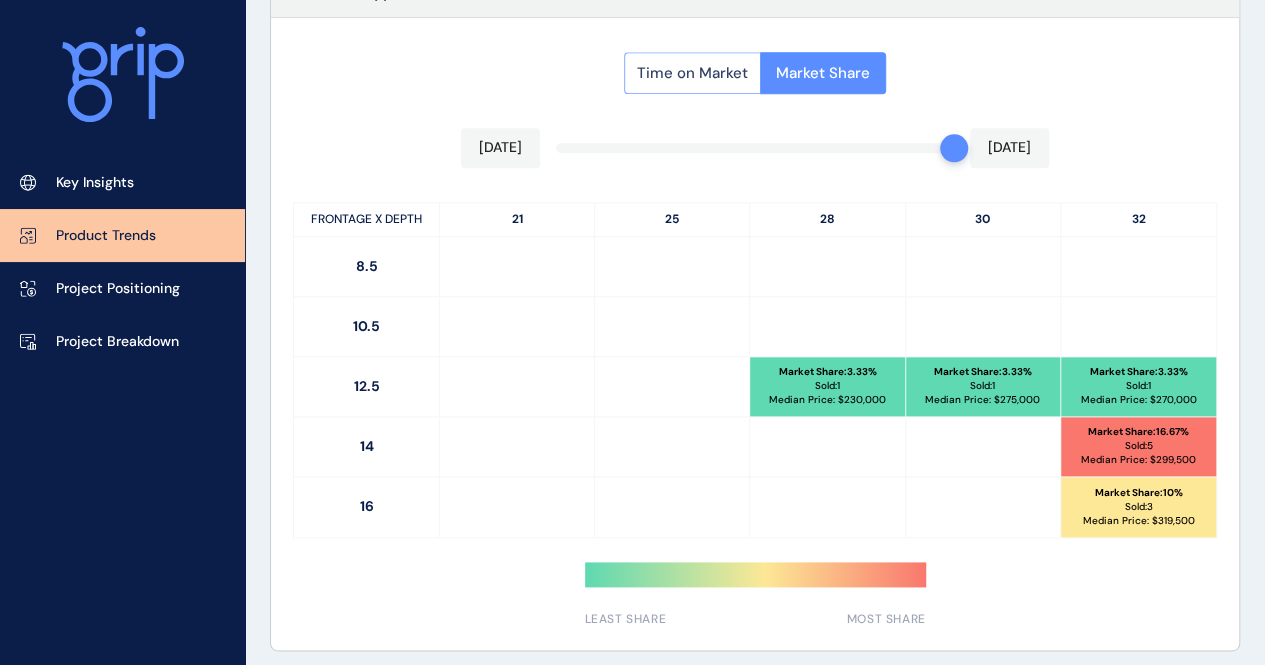 click on "Time on Market" at bounding box center [692, 73] 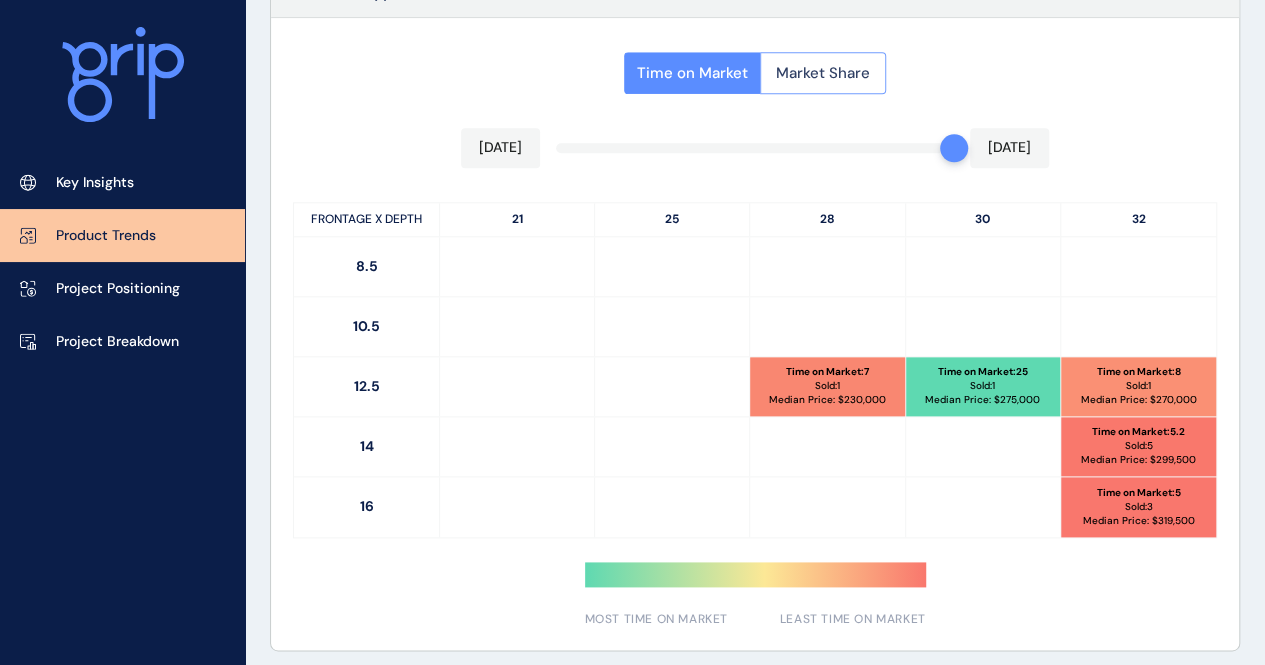 click on "Market Share" at bounding box center [823, 73] 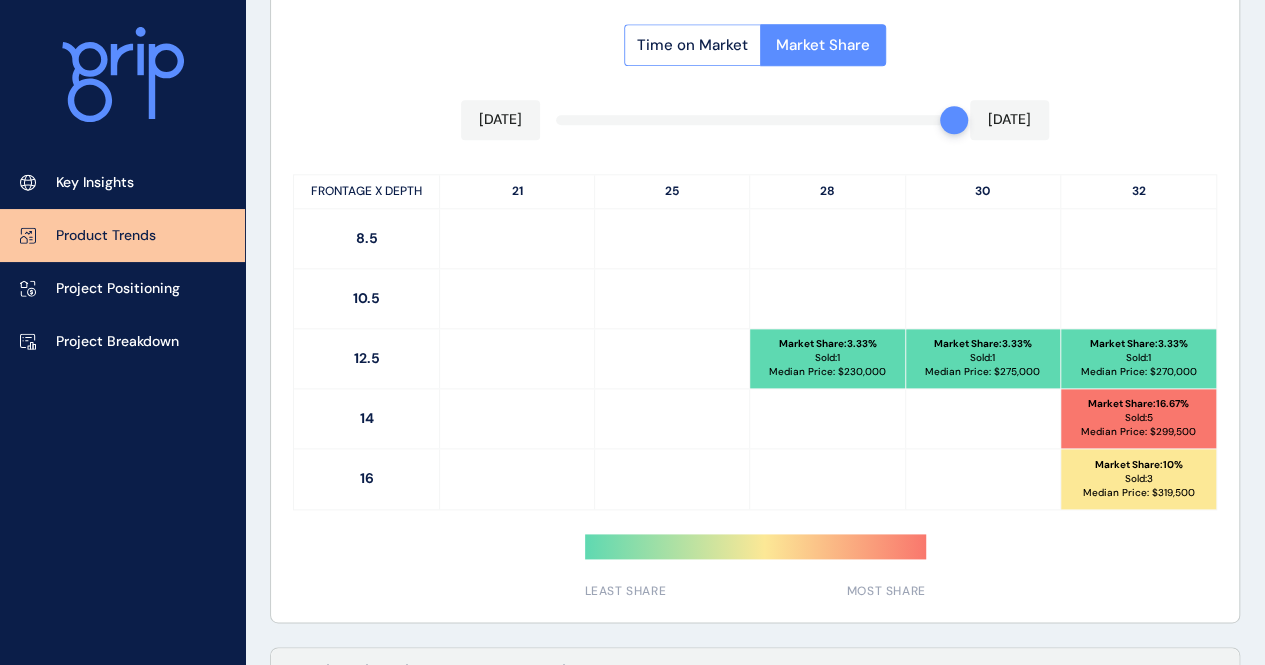 scroll, scrollTop: 1000, scrollLeft: 0, axis: vertical 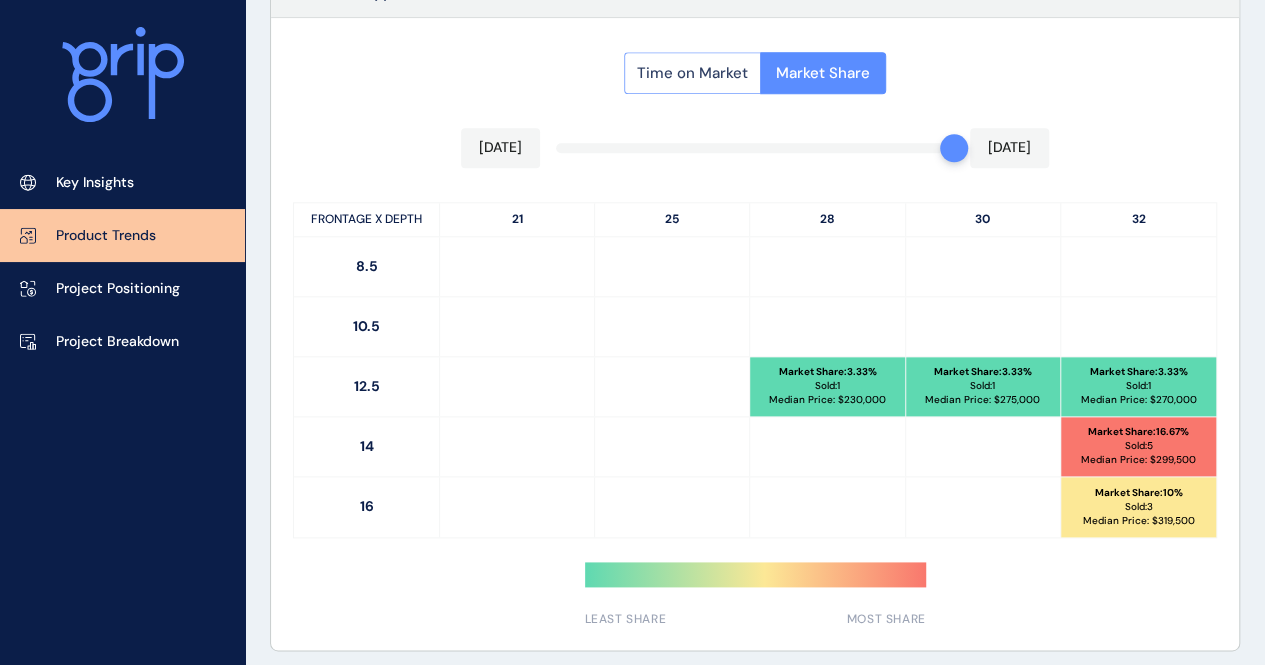 click on "Time on Market" at bounding box center (692, 73) 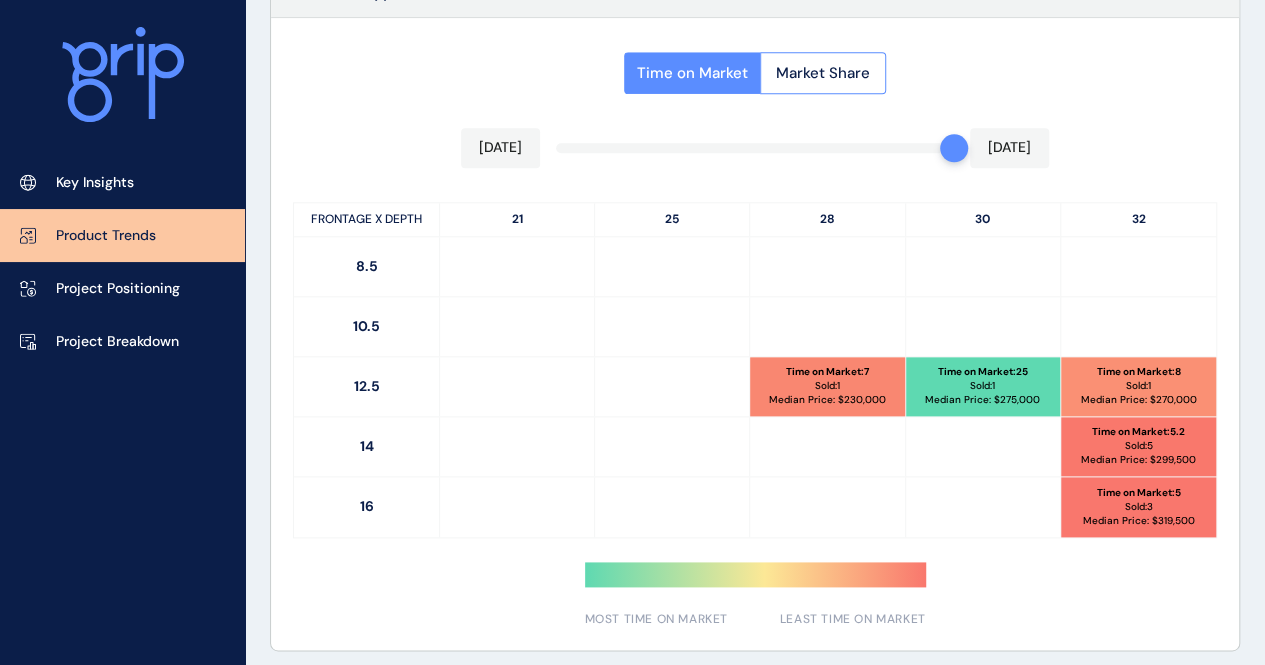scroll, scrollTop: 1100, scrollLeft: 0, axis: vertical 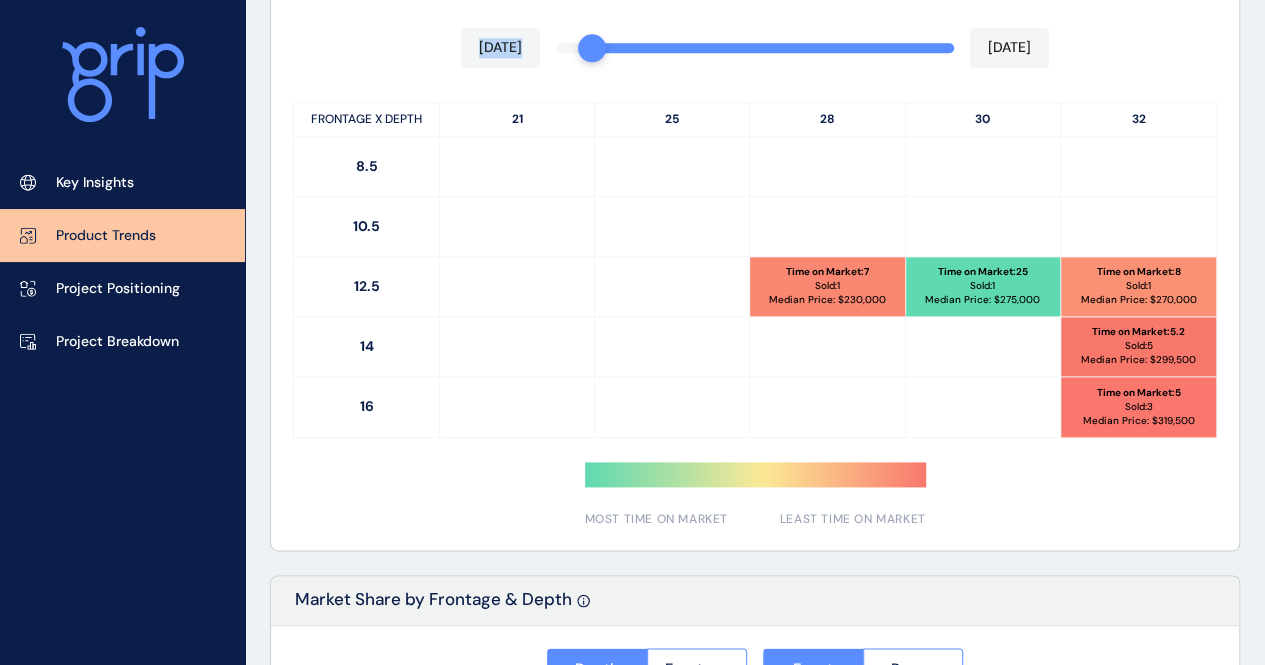 drag, startPoint x: 934, startPoint y: 50, endPoint x: 576, endPoint y: 54, distance: 358.02234 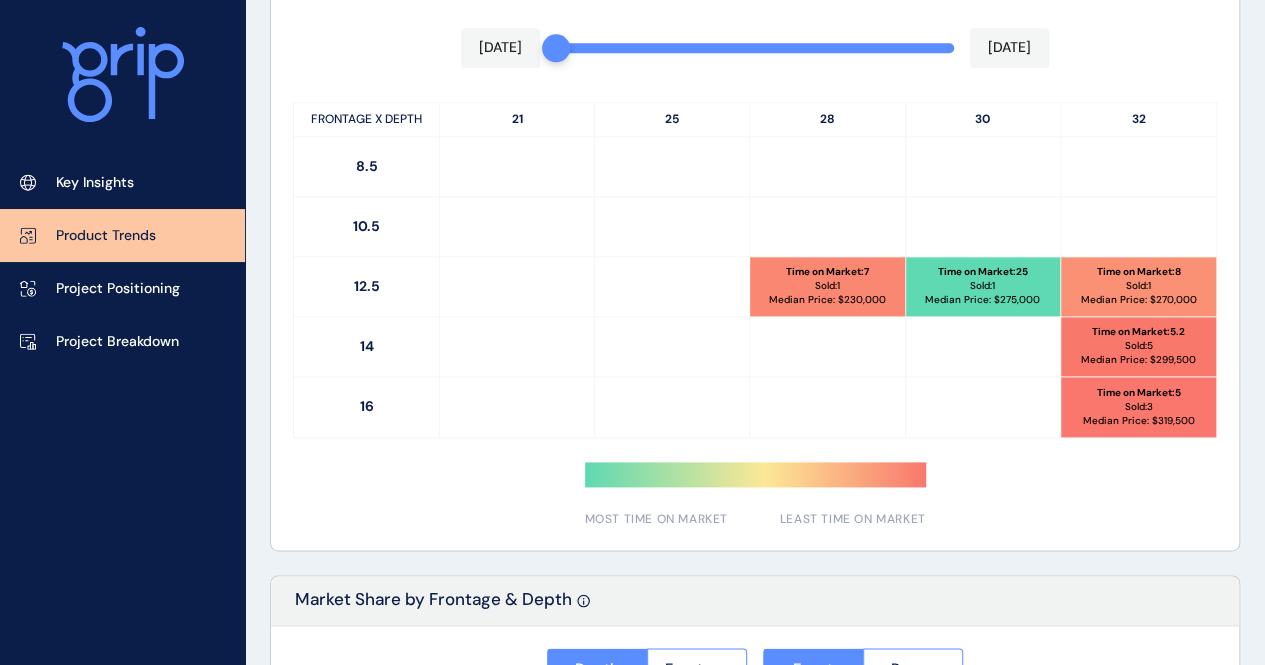 drag, startPoint x: 944, startPoint y: 46, endPoint x: 521, endPoint y: 49, distance: 423.01065 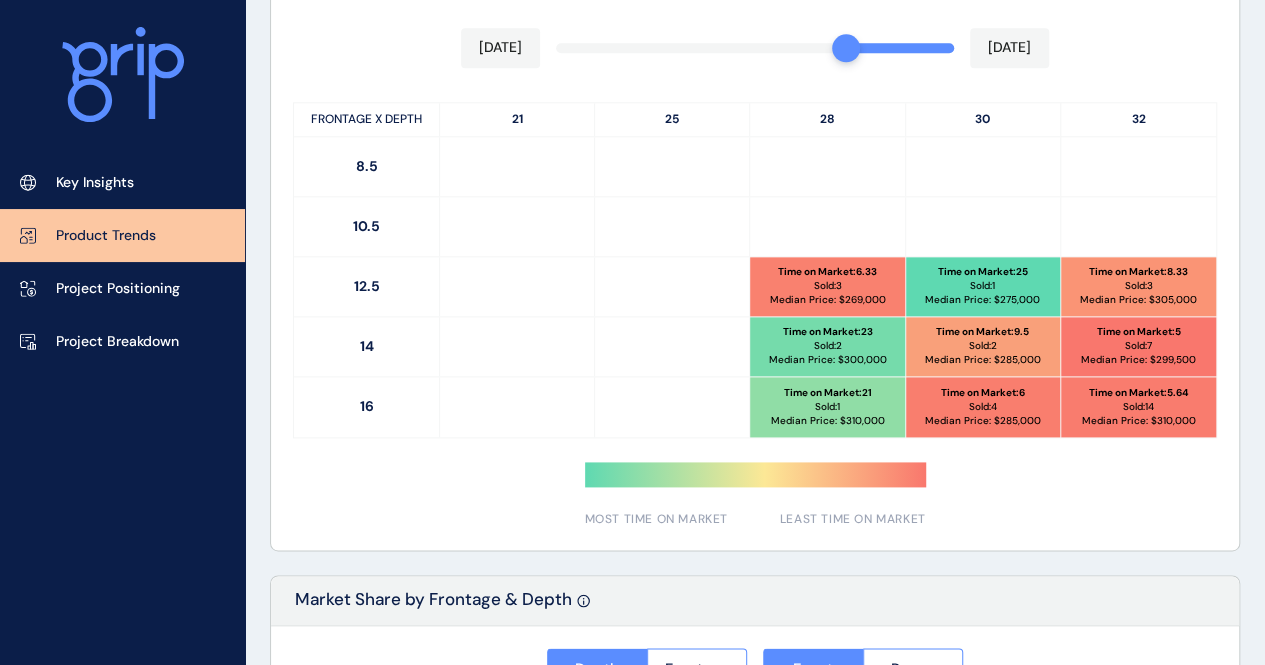 drag, startPoint x: 568, startPoint y: 52, endPoint x: 857, endPoint y: 41, distance: 289.20926 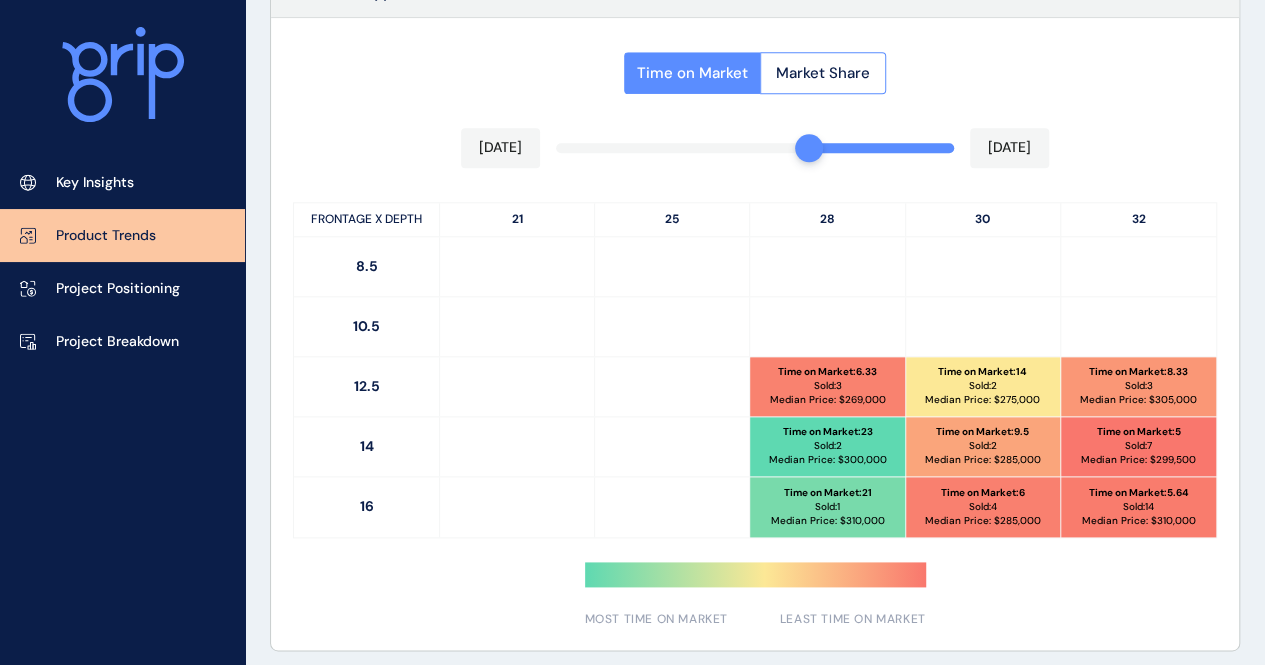 click at bounding box center [809, 148] 